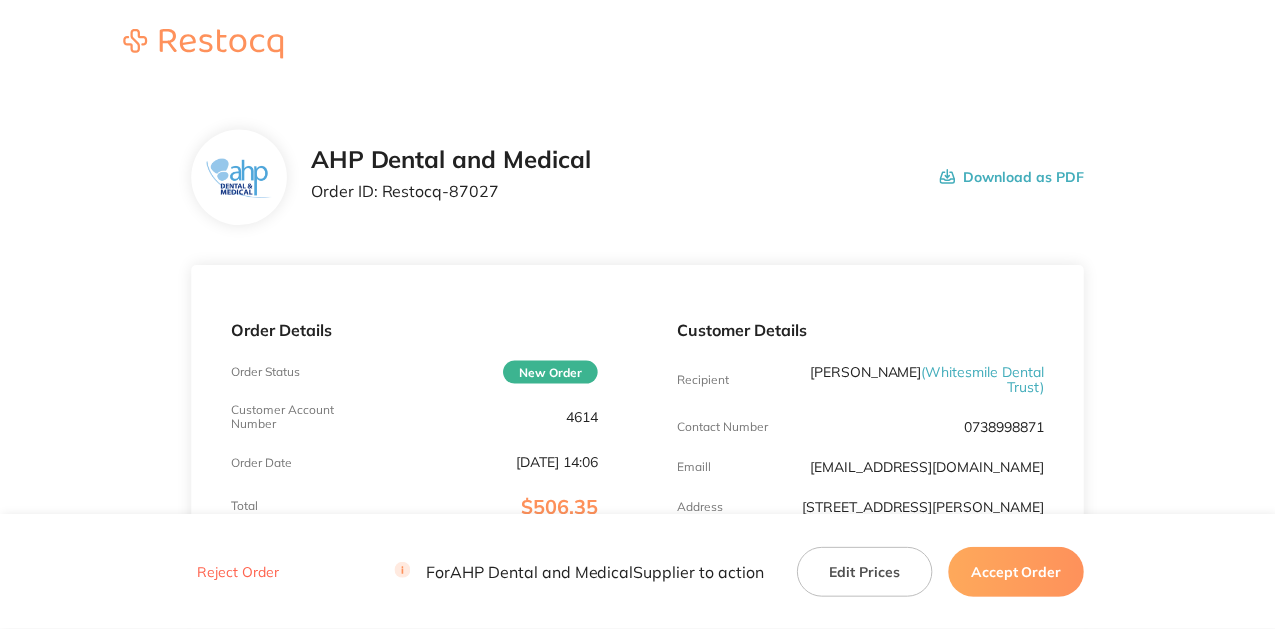 scroll, scrollTop: 0, scrollLeft: 0, axis: both 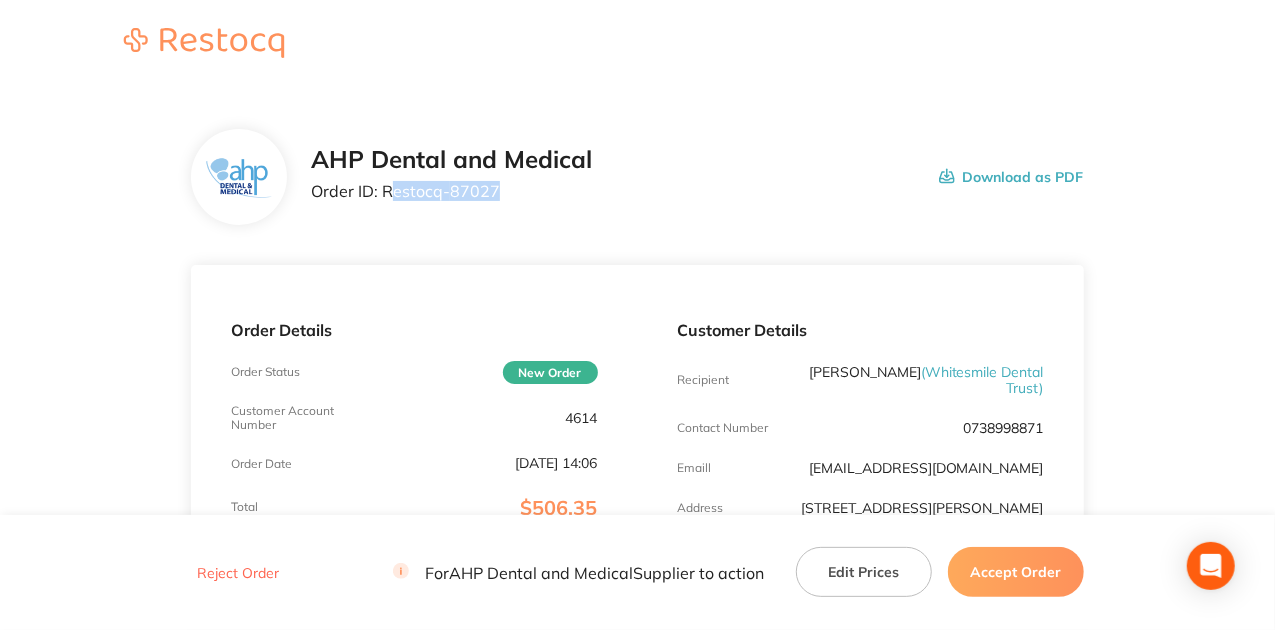 drag, startPoint x: 493, startPoint y: 187, endPoint x: 385, endPoint y: 202, distance: 109.03669 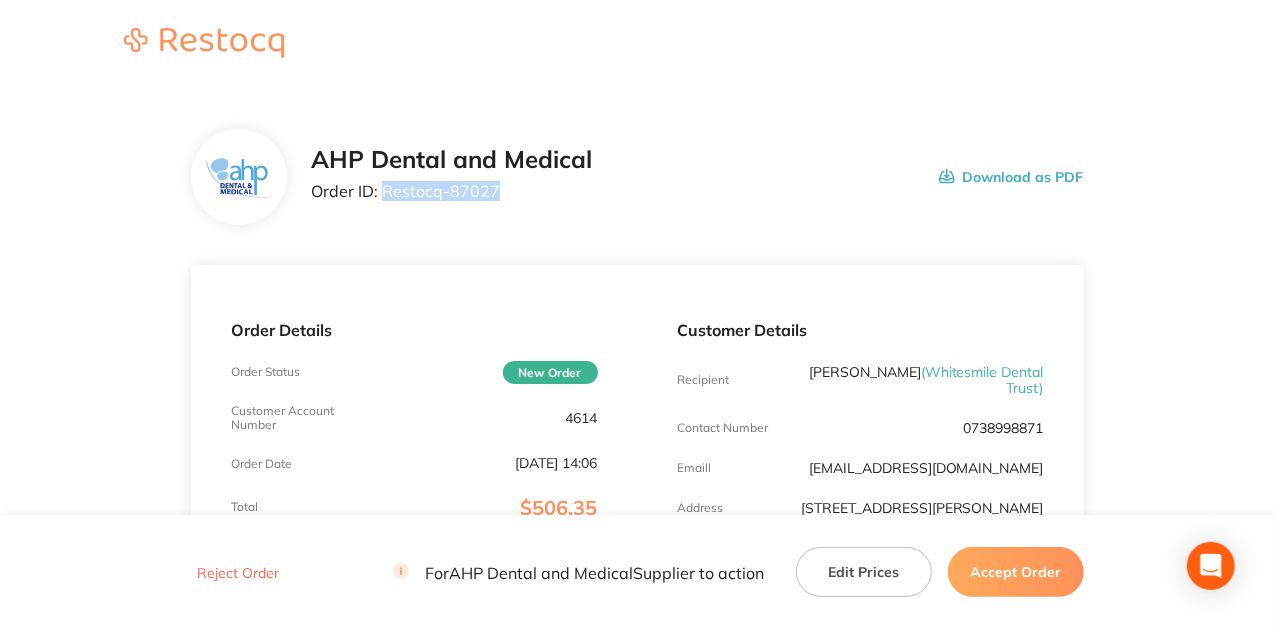 copy on "Restocq- 87027" 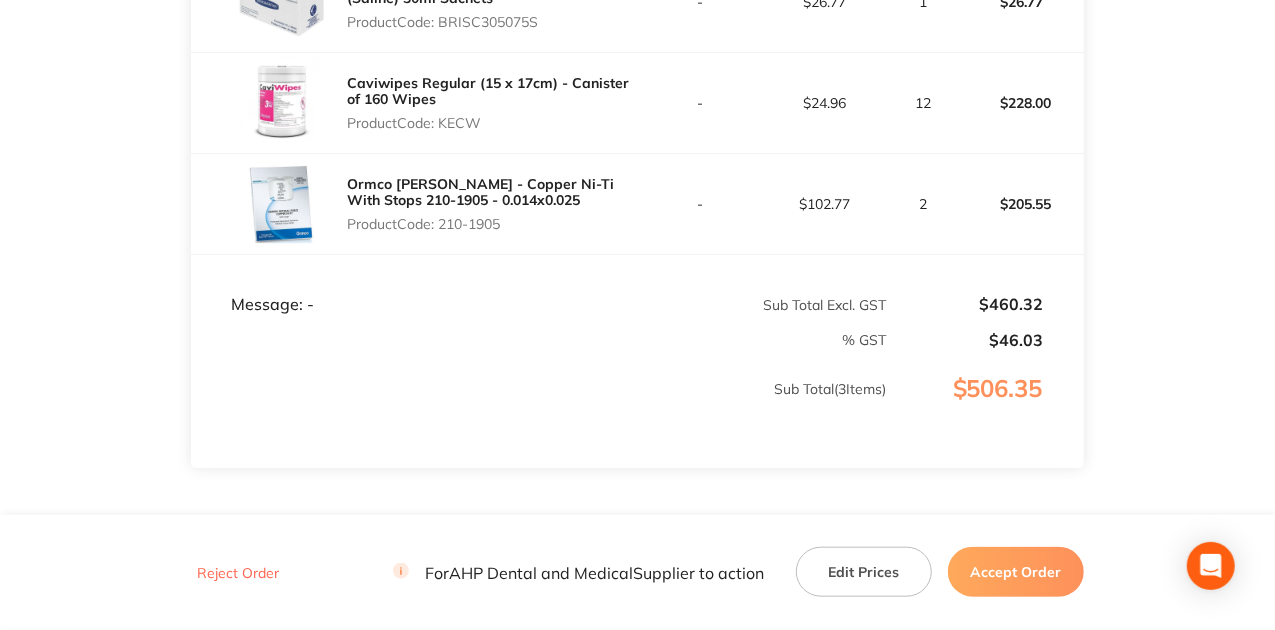 scroll, scrollTop: 790, scrollLeft: 0, axis: vertical 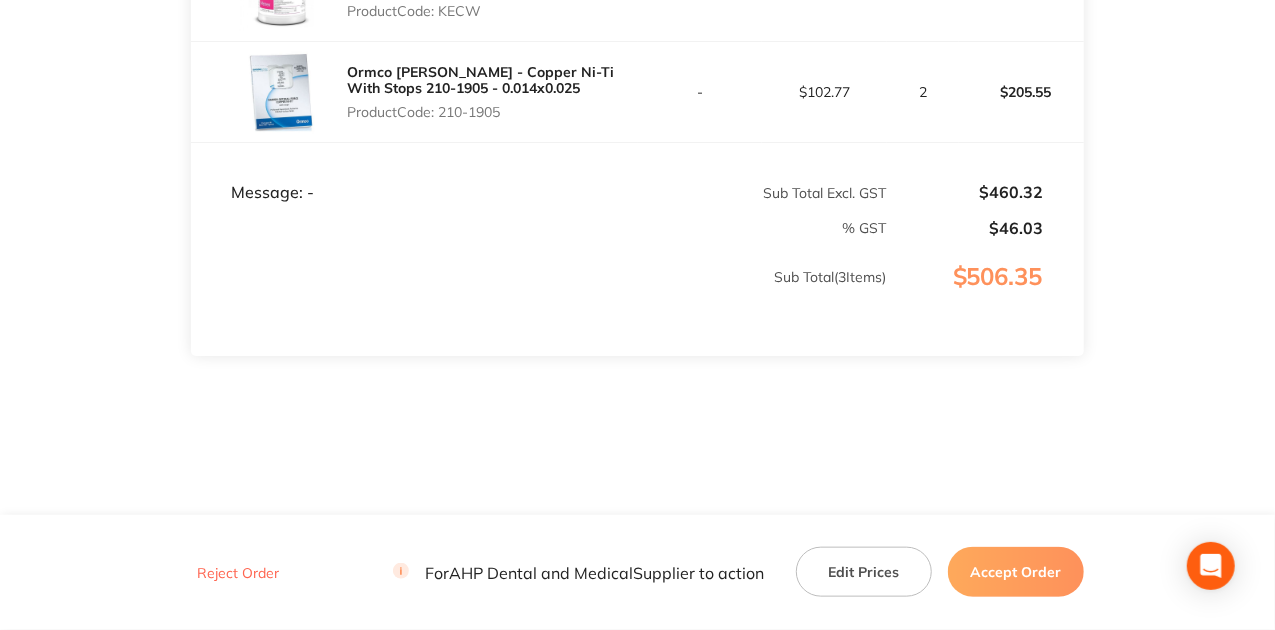 click on "Accept Order" at bounding box center [1016, 572] 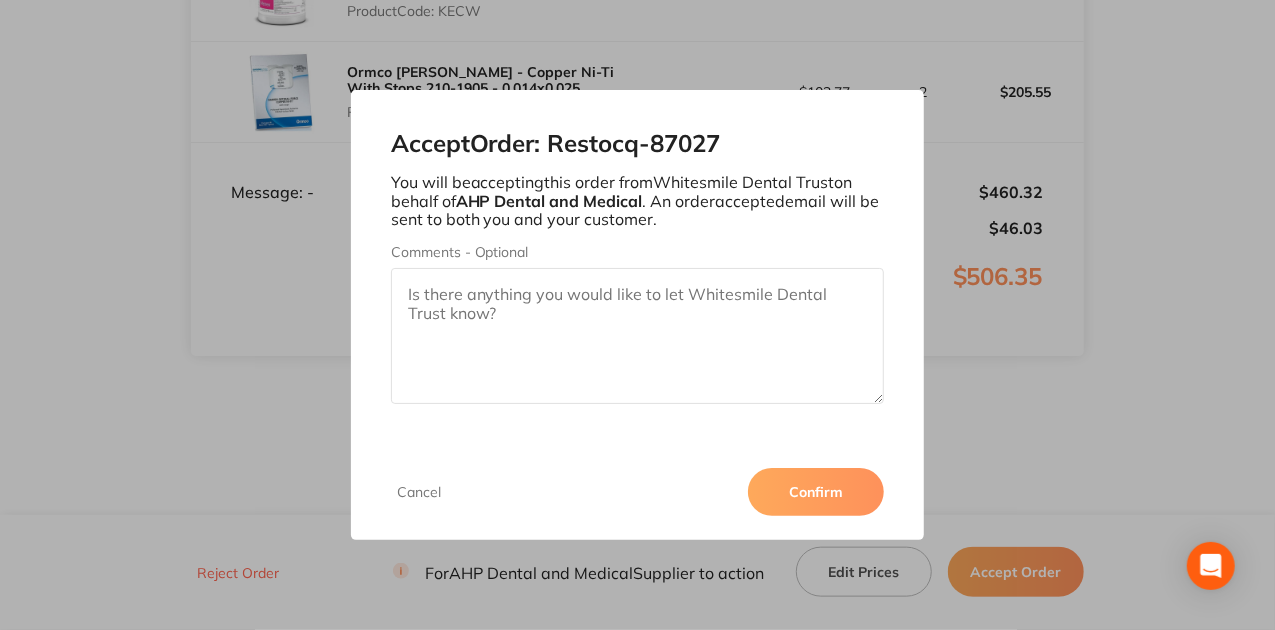 click on "Confirm" at bounding box center (816, 492) 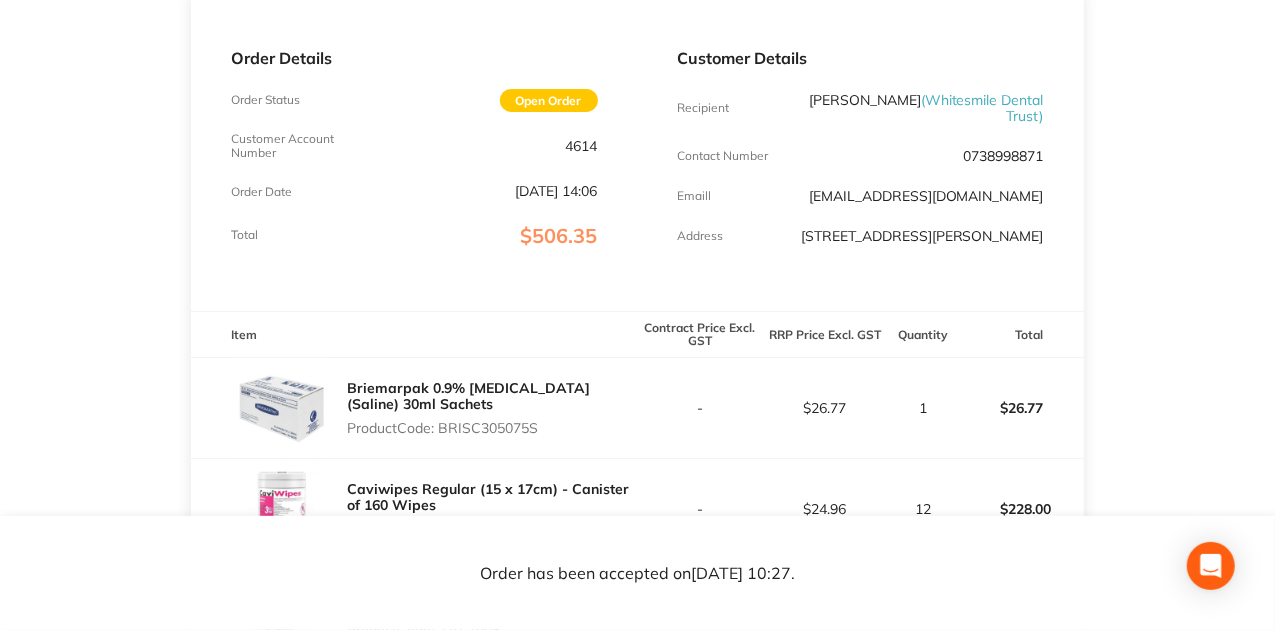 scroll, scrollTop: 389, scrollLeft: 0, axis: vertical 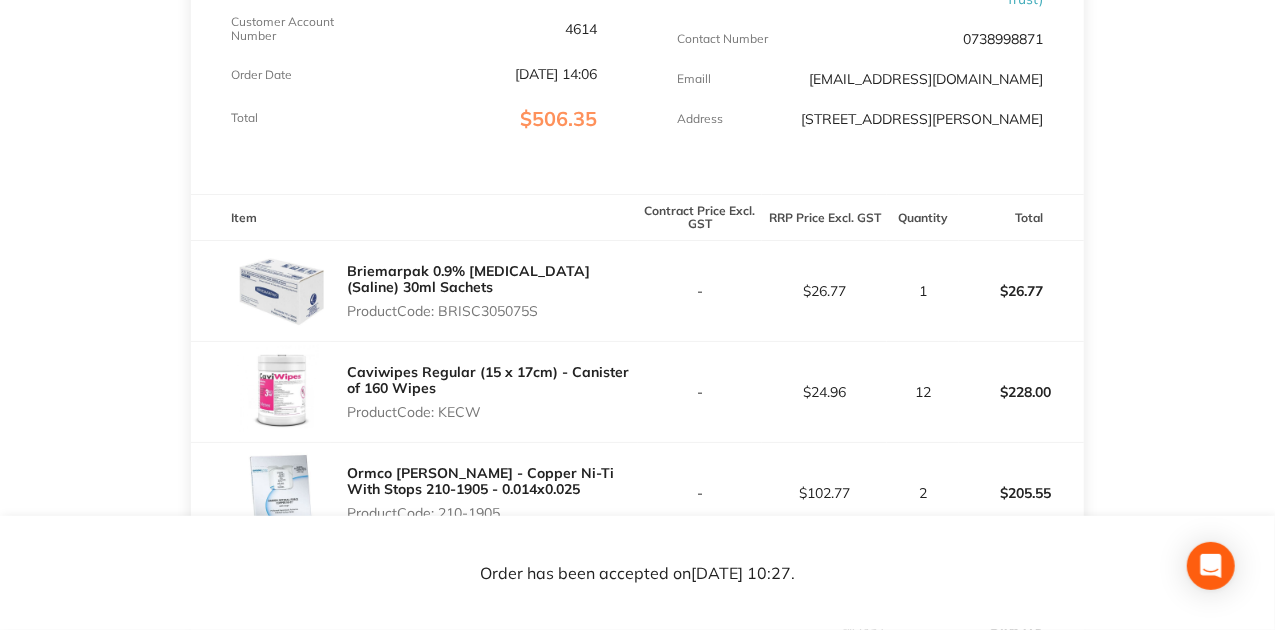 click on "Item" at bounding box center [414, 217] 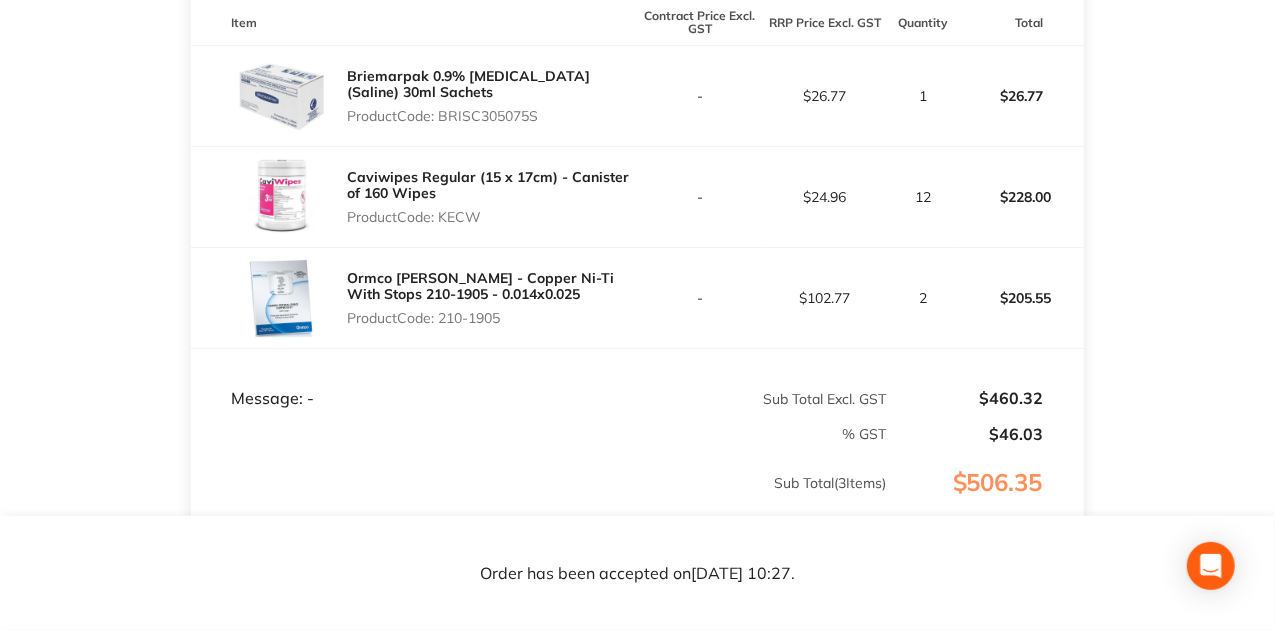scroll, scrollTop: 589, scrollLeft: 0, axis: vertical 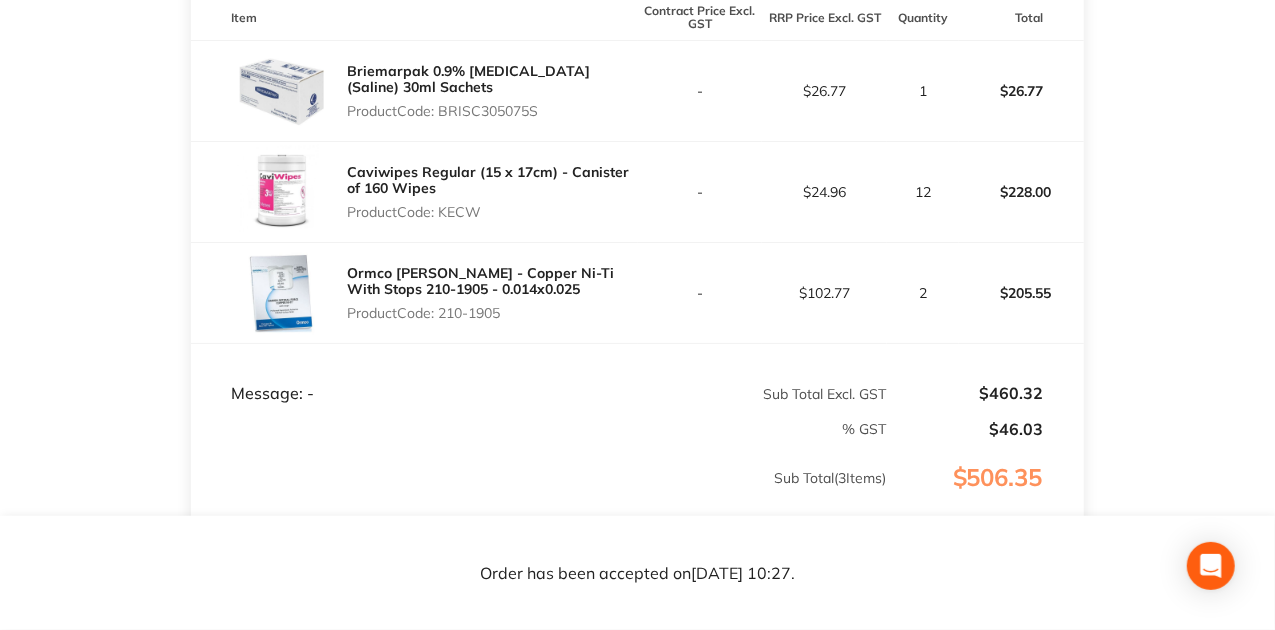 drag, startPoint x: 440, startPoint y: 314, endPoint x: 502, endPoint y: 300, distance: 63.560993 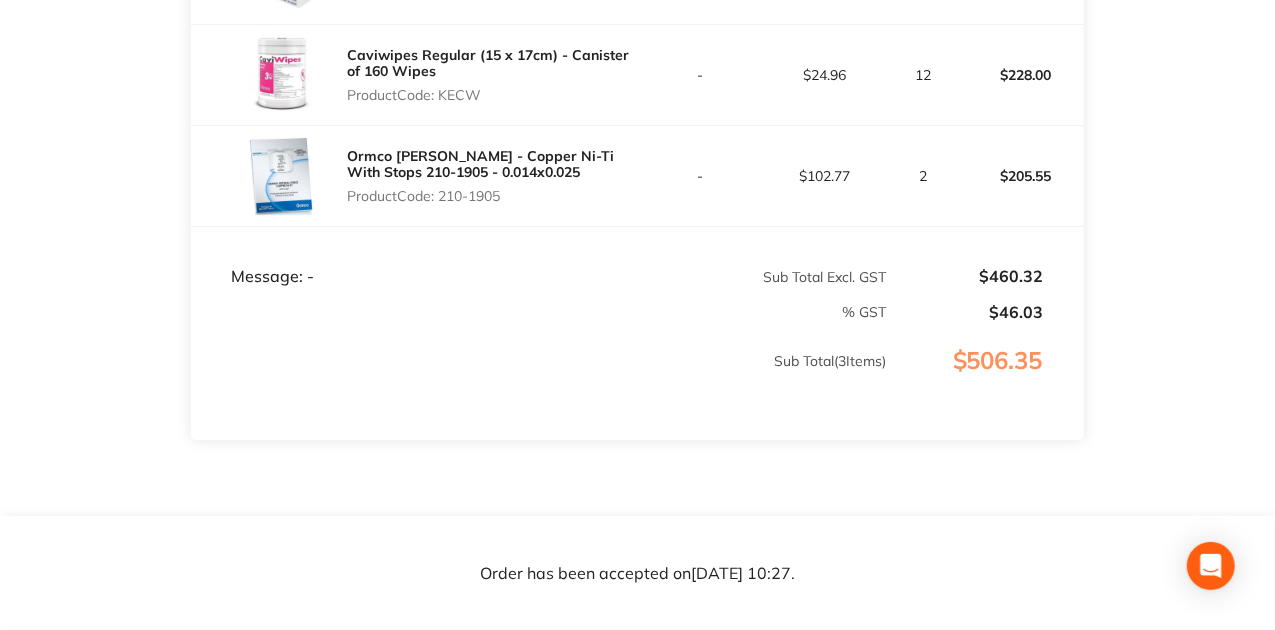 scroll, scrollTop: 789, scrollLeft: 0, axis: vertical 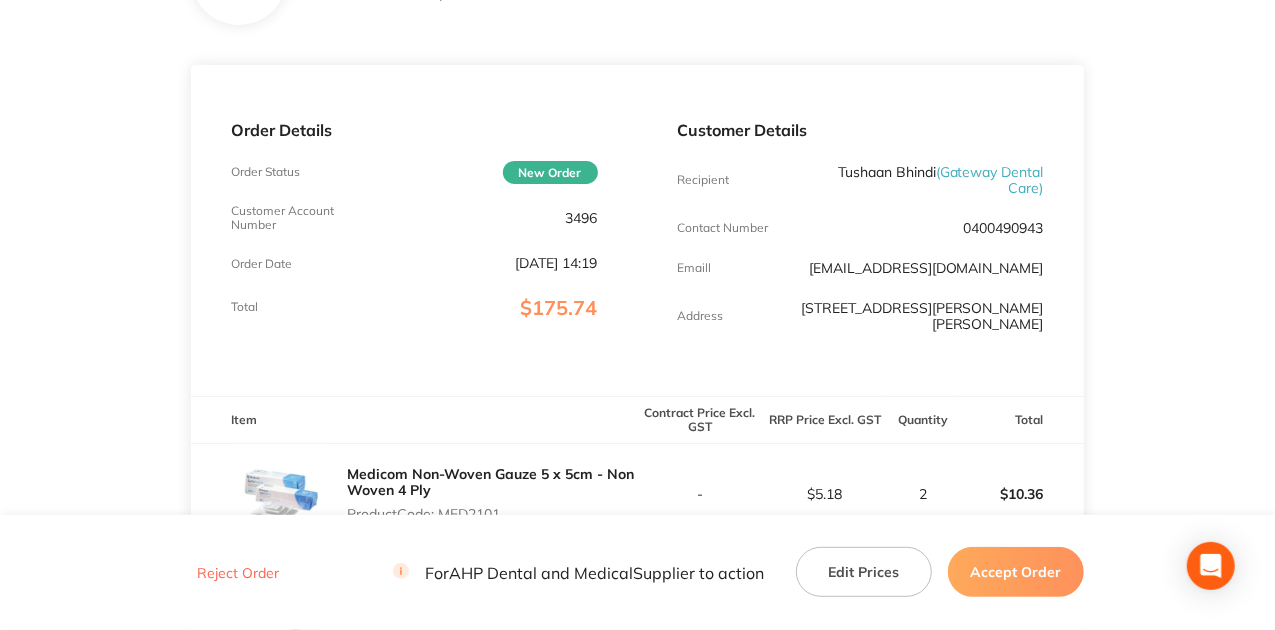 click on "Accept Order" at bounding box center [1016, 572] 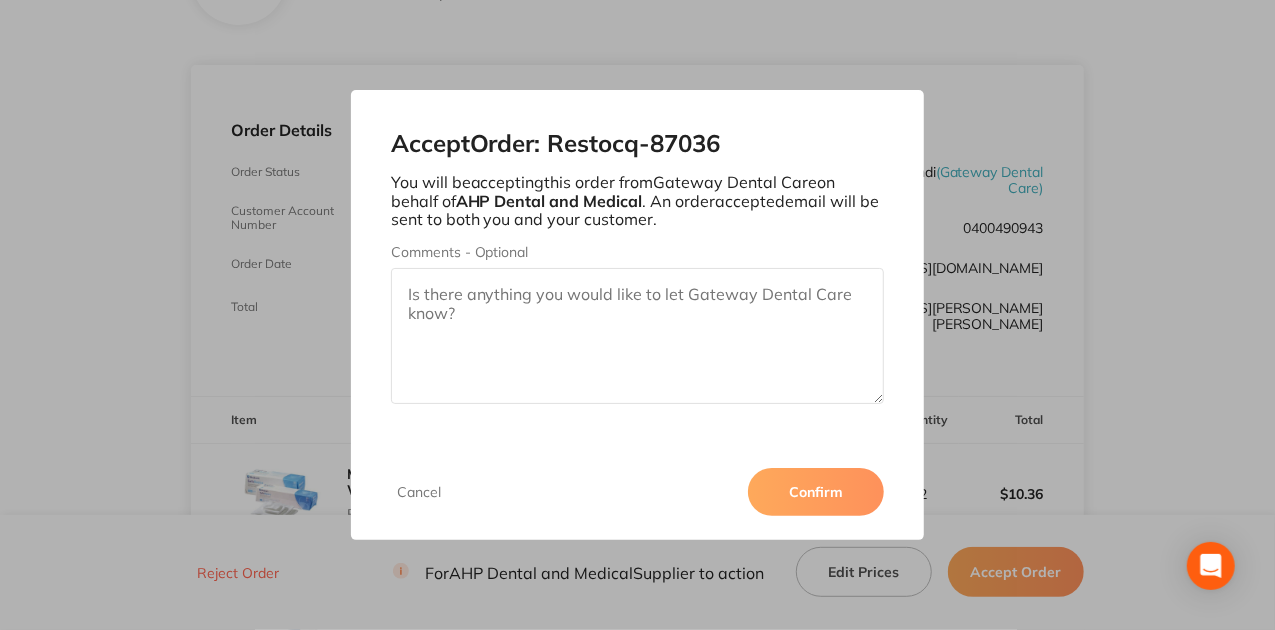 click on "Confirm" at bounding box center [816, 492] 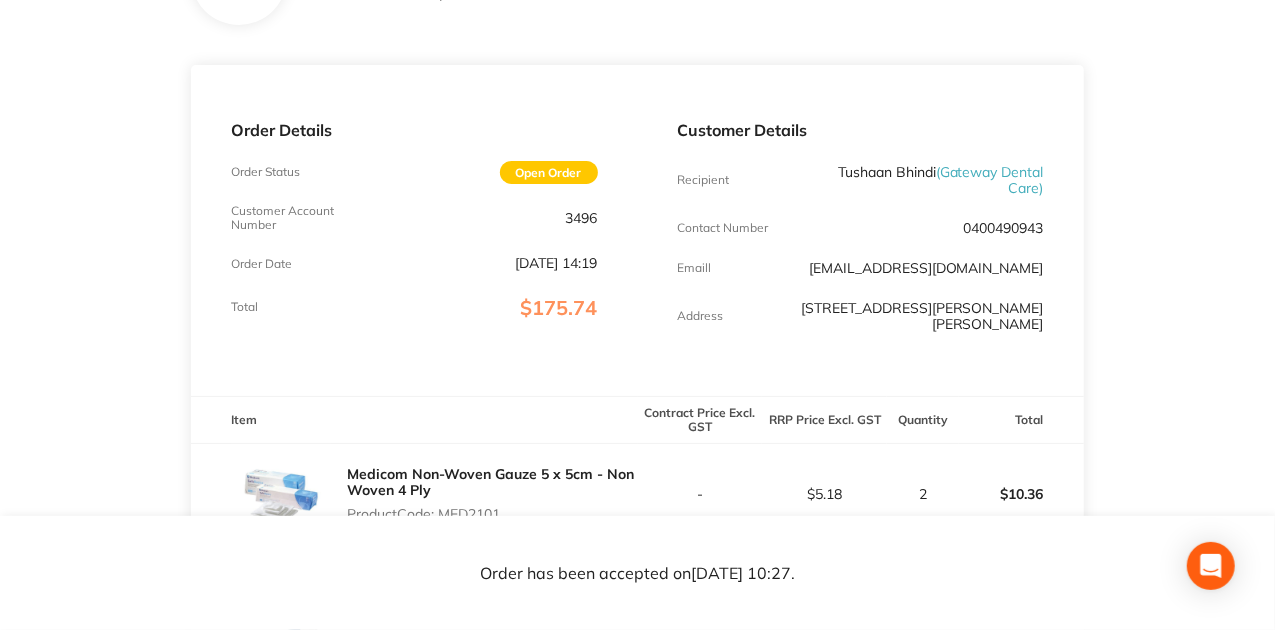 click on "Order Details Order Status Open Order Customer Account Number 3496 Order Date Jul 18 2025, 14:19 Total  $175.74" at bounding box center [414, 230] 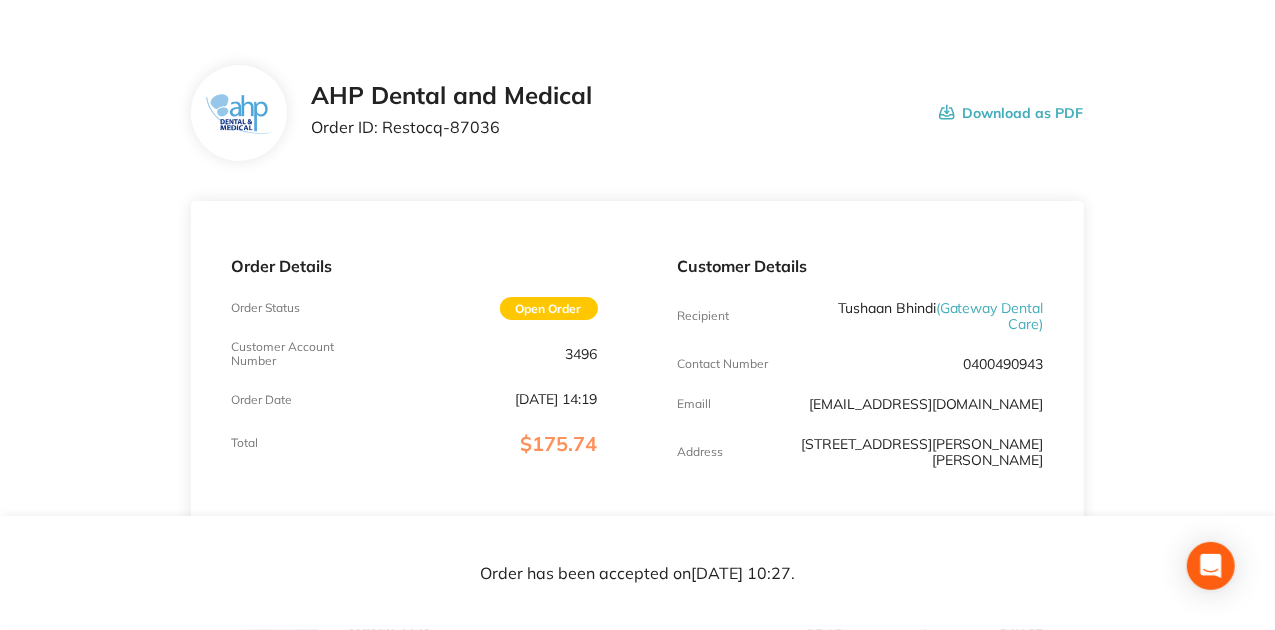 scroll, scrollTop: 0, scrollLeft: 0, axis: both 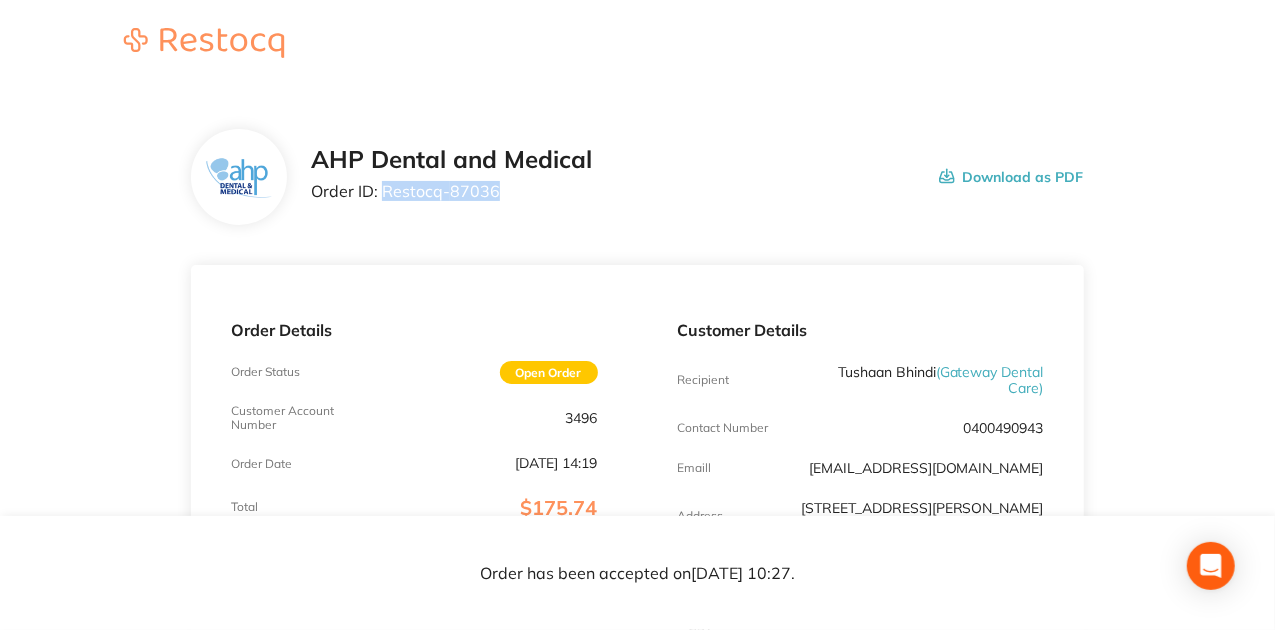 drag, startPoint x: 492, startPoint y: 196, endPoint x: 386, endPoint y: 207, distance: 106.56923 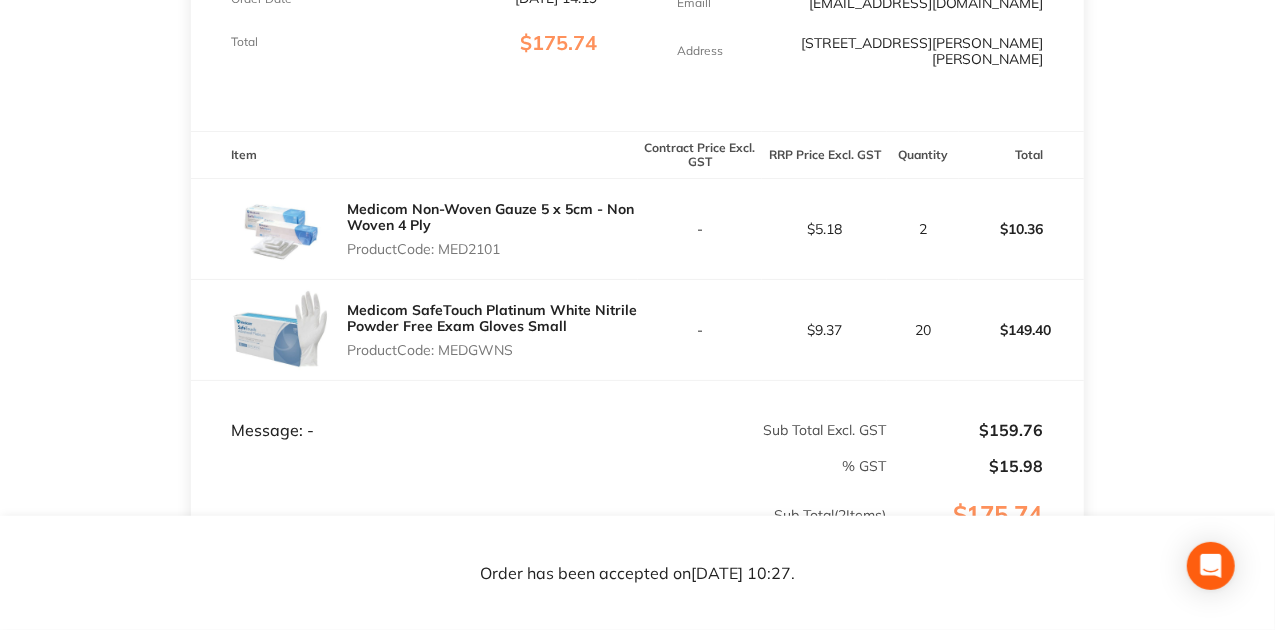 scroll, scrollTop: 600, scrollLeft: 0, axis: vertical 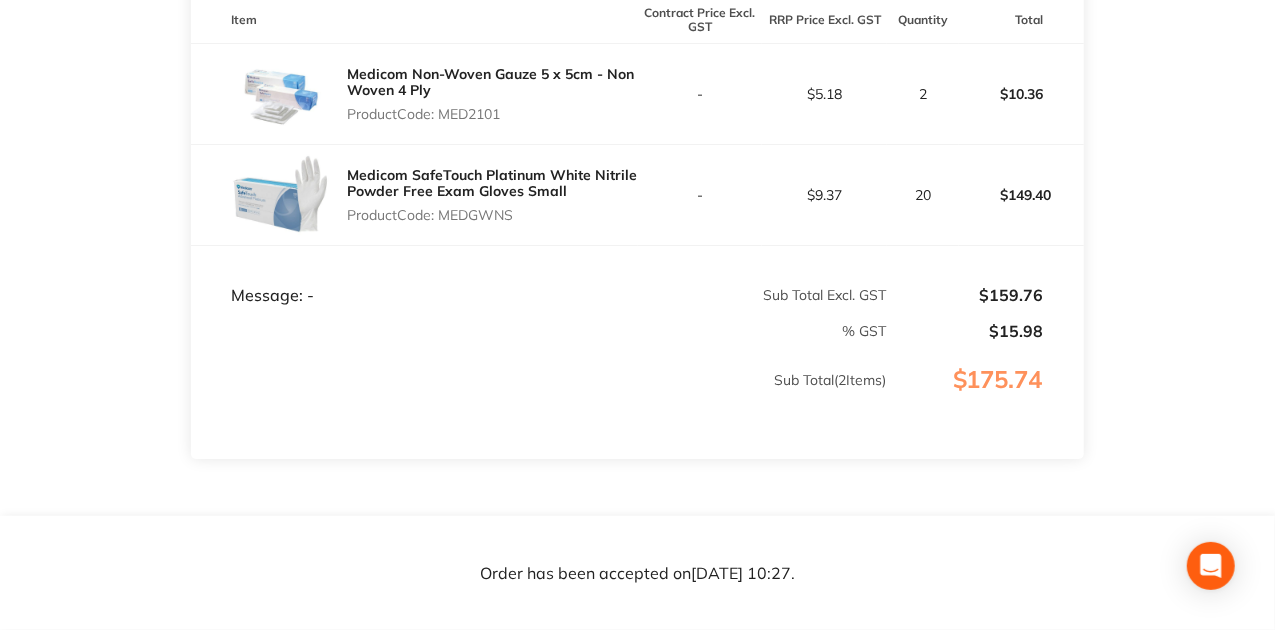 click on "Message: -" at bounding box center (414, 276) 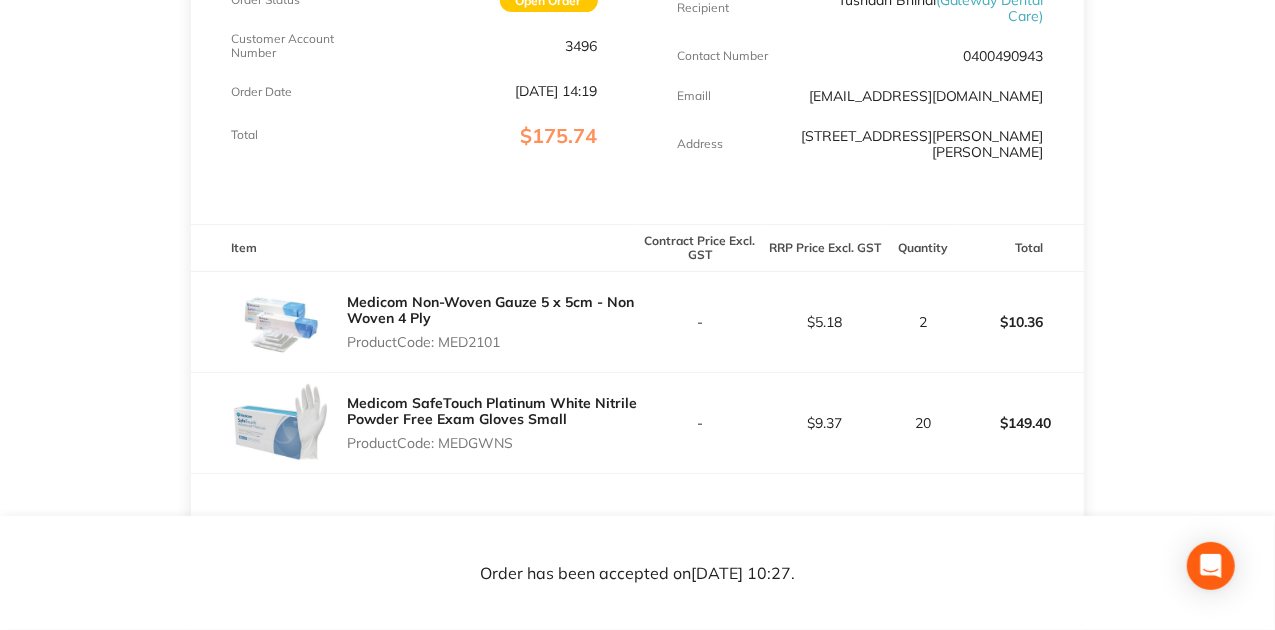 scroll, scrollTop: 400, scrollLeft: 0, axis: vertical 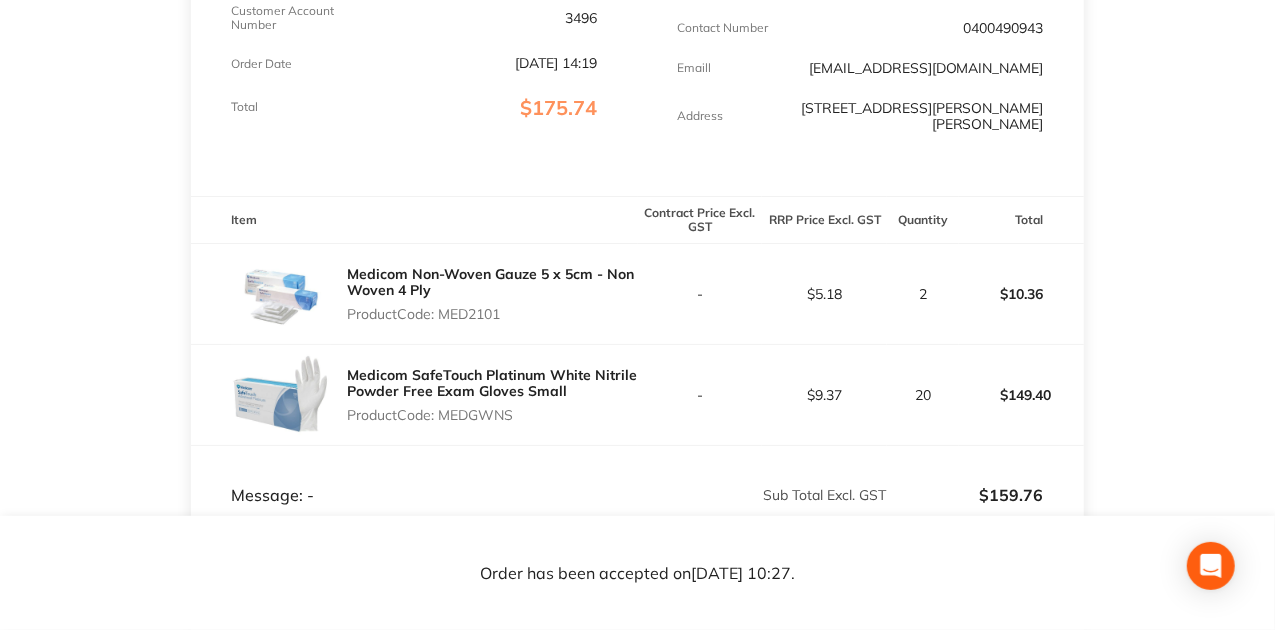 drag, startPoint x: 518, startPoint y: 300, endPoint x: 460, endPoint y: 314, distance: 59.665737 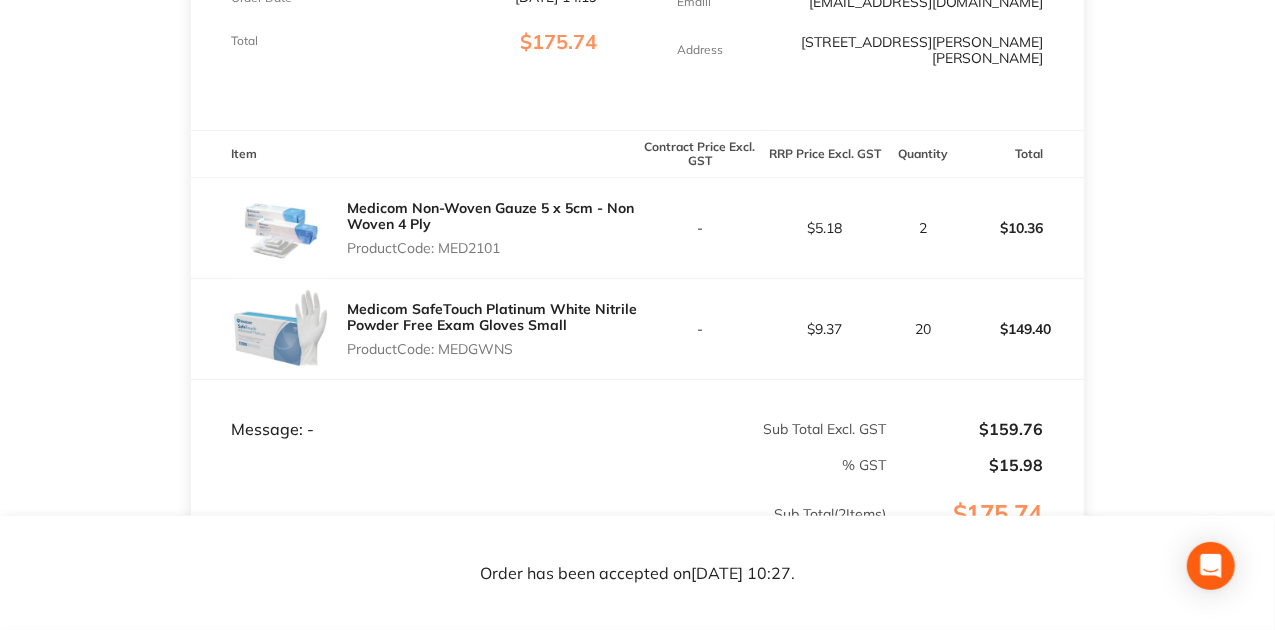 scroll, scrollTop: 466, scrollLeft: 0, axis: vertical 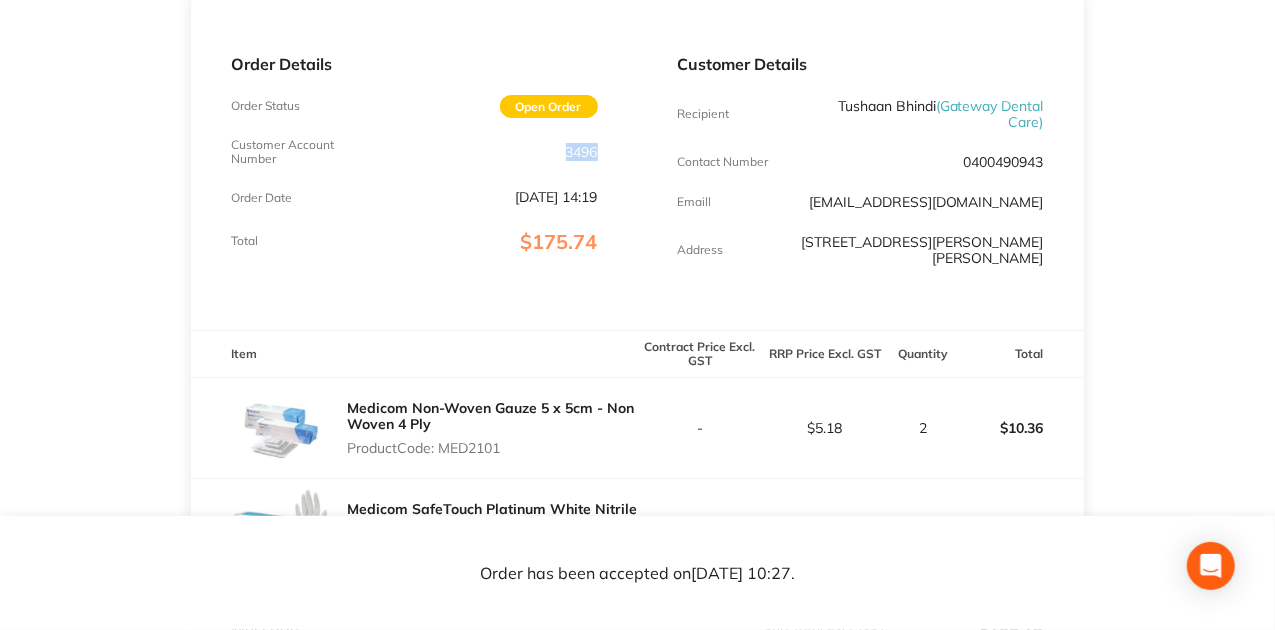 drag, startPoint x: 562, startPoint y: 152, endPoint x: 609, endPoint y: 136, distance: 49.648766 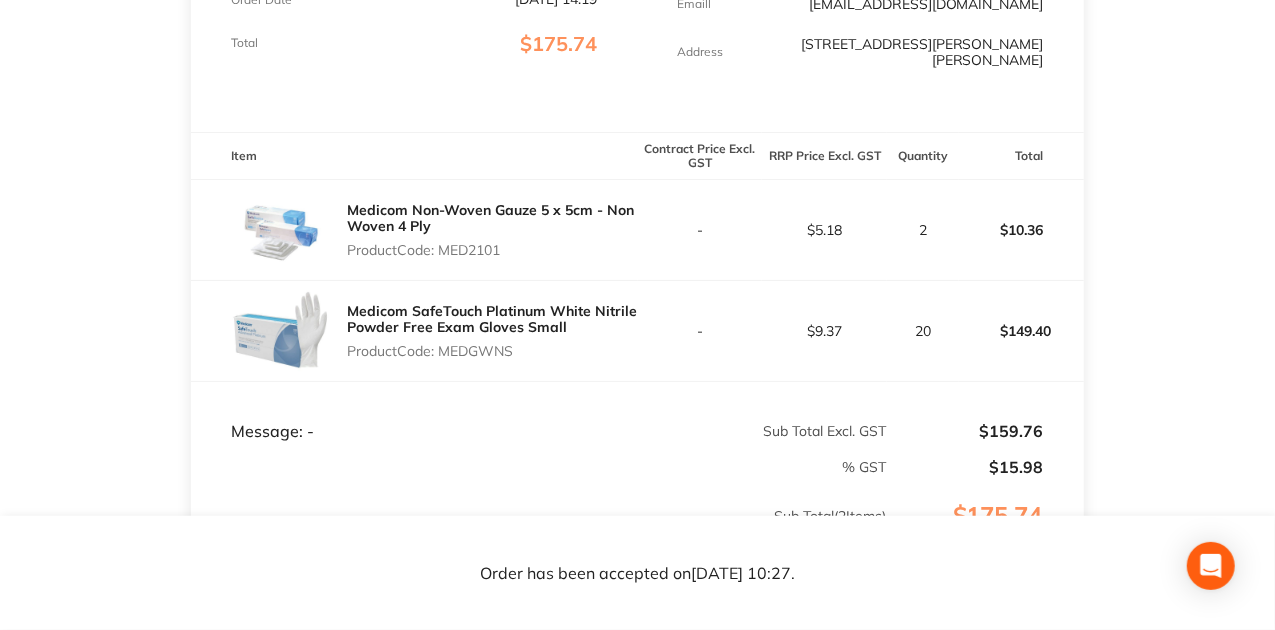 scroll, scrollTop: 466, scrollLeft: 0, axis: vertical 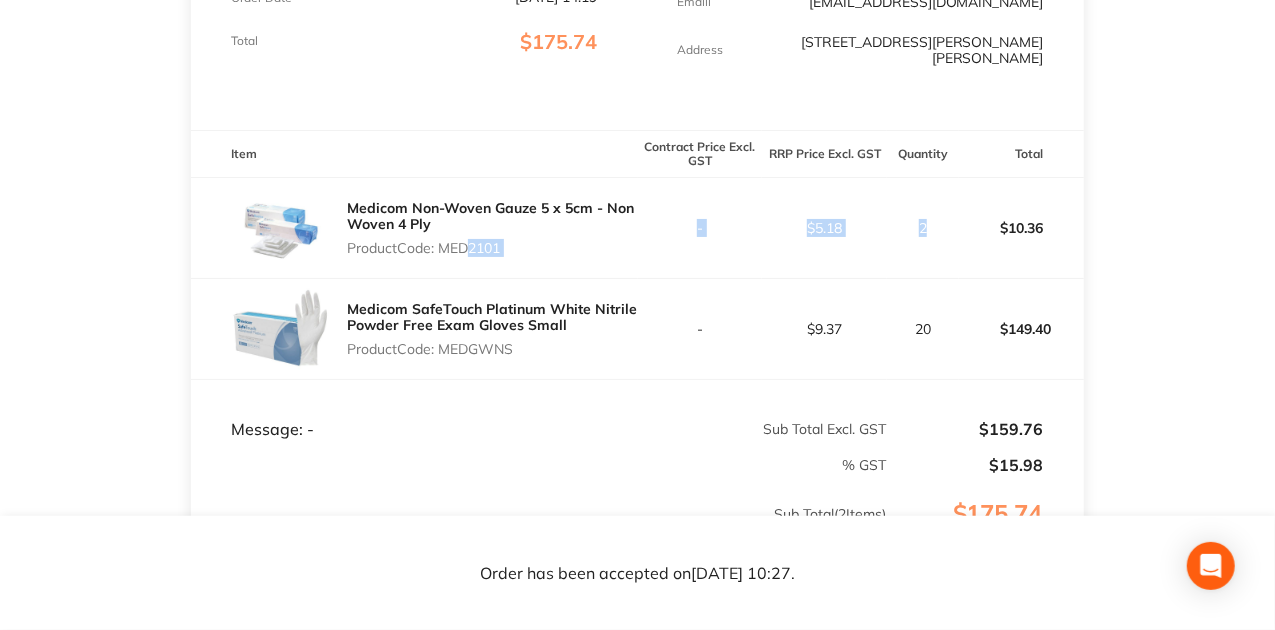drag, startPoint x: 461, startPoint y: 240, endPoint x: 933, endPoint y: 235, distance: 472.0265 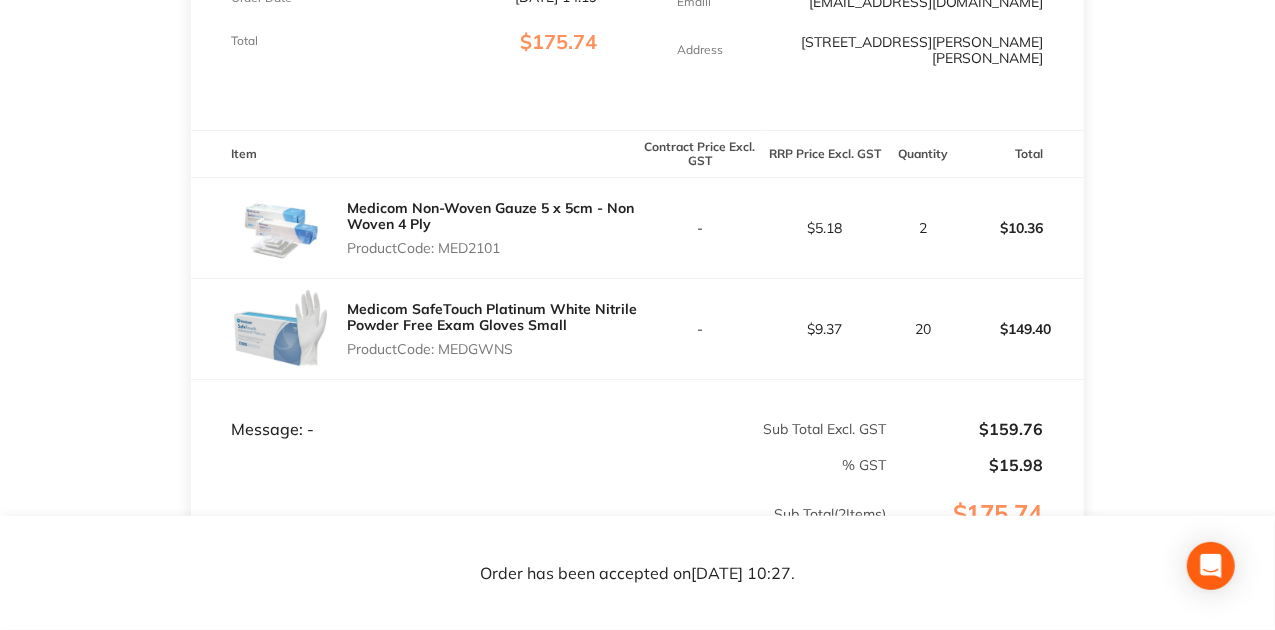 click on "$9.37" at bounding box center [824, 329] 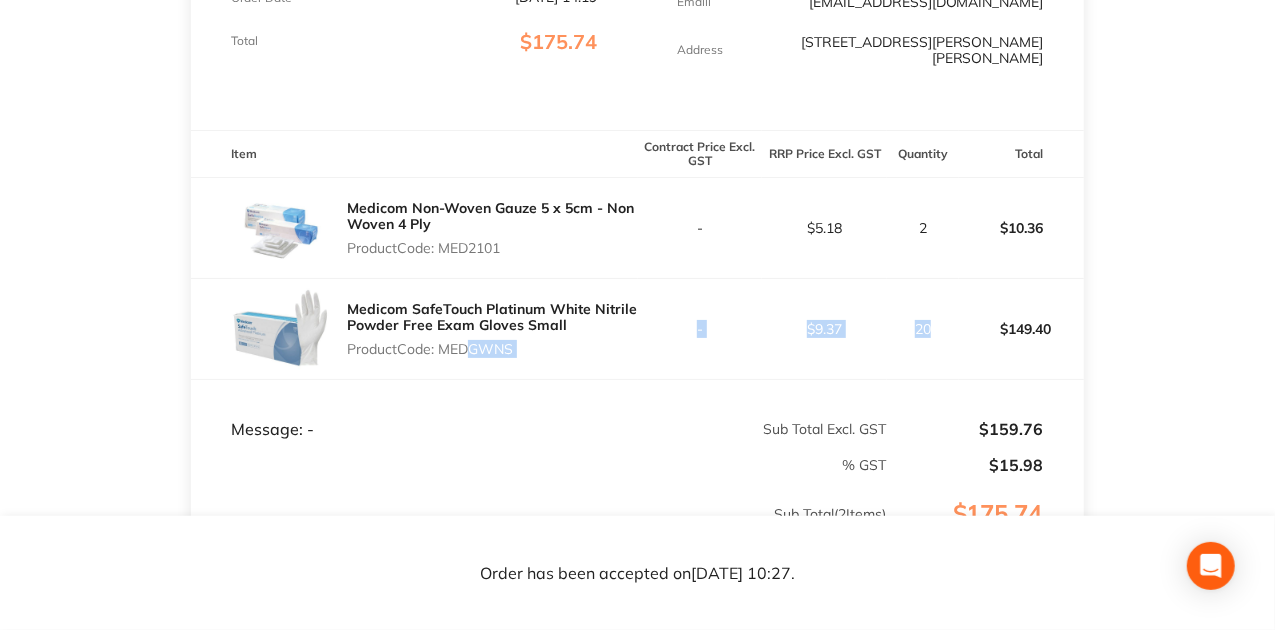 drag, startPoint x: 466, startPoint y: 336, endPoint x: 942, endPoint y: 323, distance: 476.1775 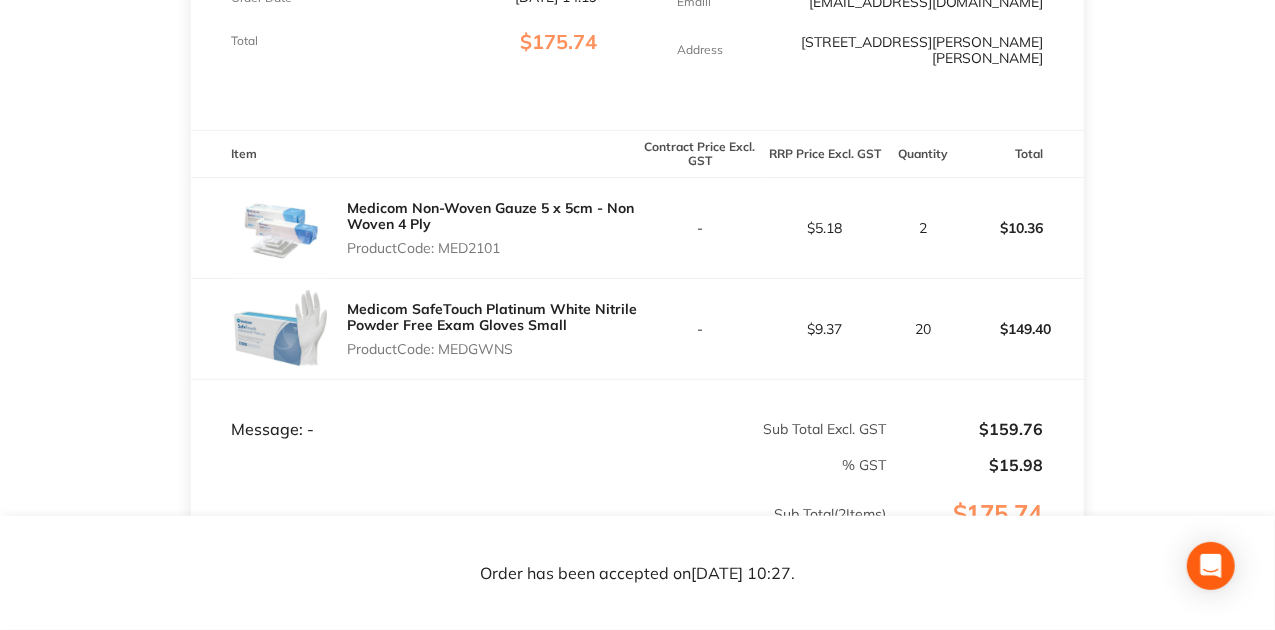 click on "Sub Total  ( 2  Items)" at bounding box center [539, 534] 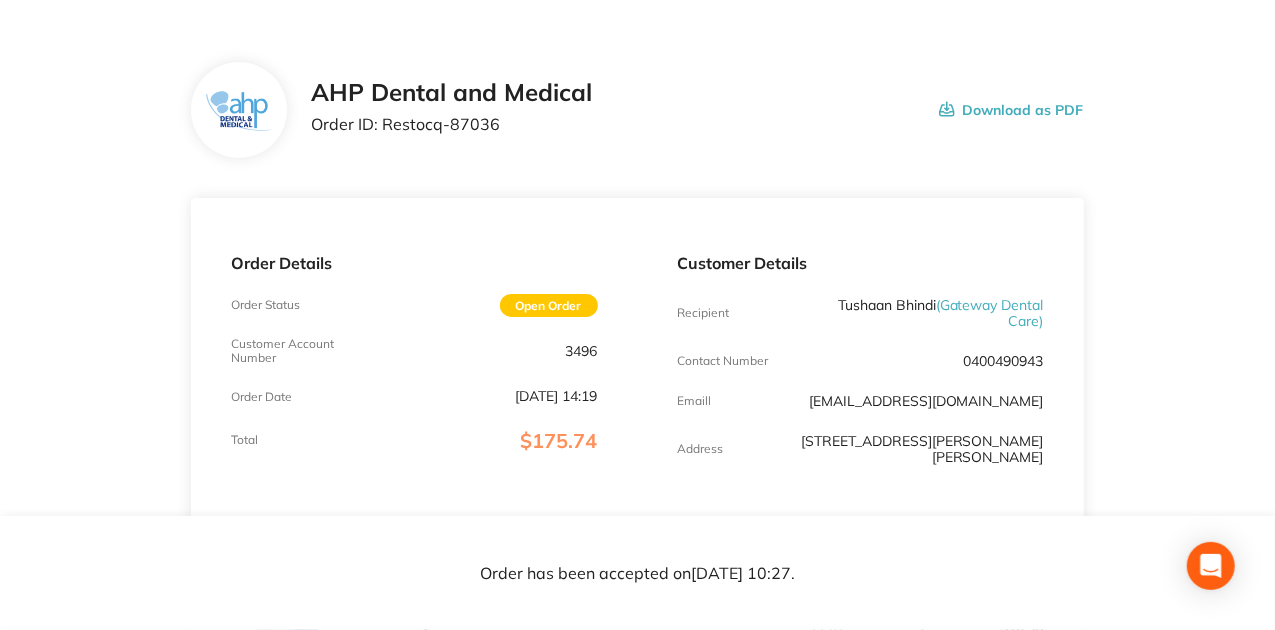 scroll, scrollTop: 66, scrollLeft: 0, axis: vertical 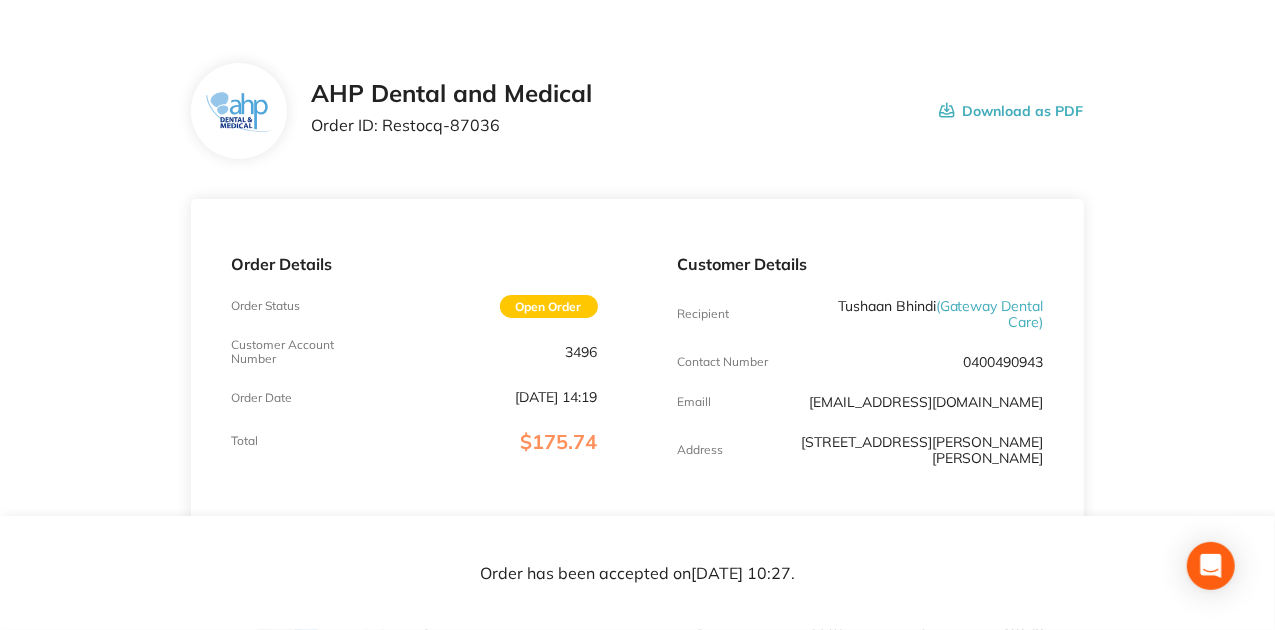 click on "Customer Details Recipient Tushaan Bhindi  ( Gateway Dental Care ) Contact Number 0400490943 Emaill info@gatewaydentalcare.com.au Address 2/1 Mona Vale Rd Mona Vale" at bounding box center (861, 364) 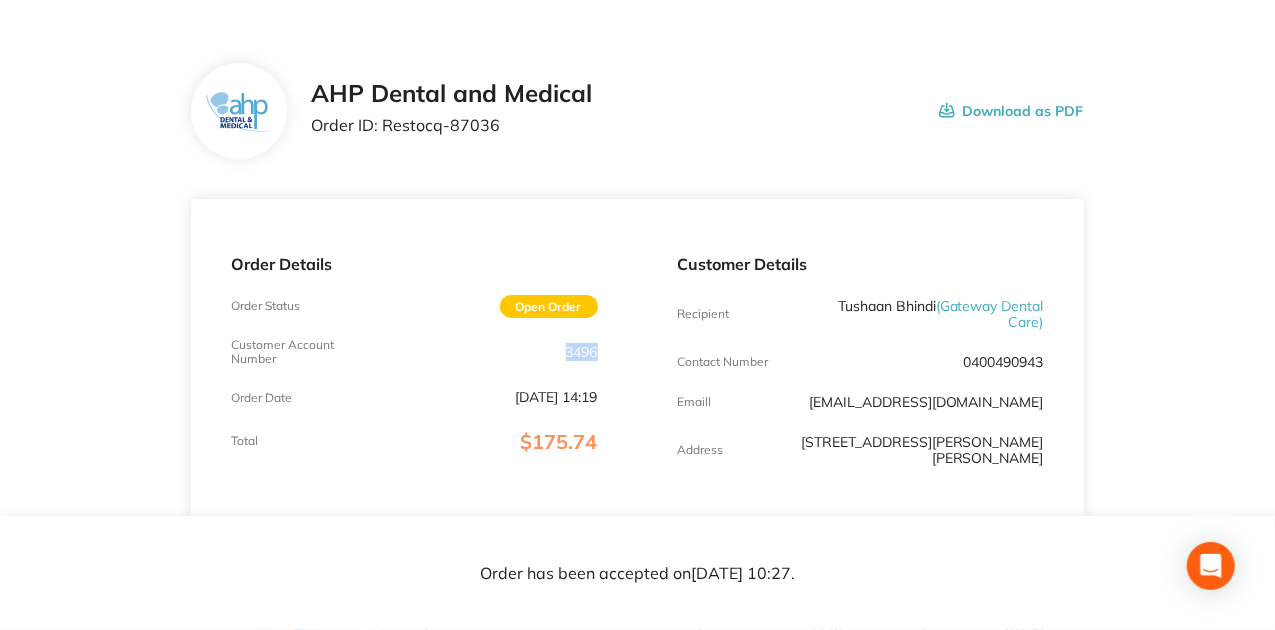 drag, startPoint x: 565, startPoint y: 352, endPoint x: 598, endPoint y: 346, distance: 33.54102 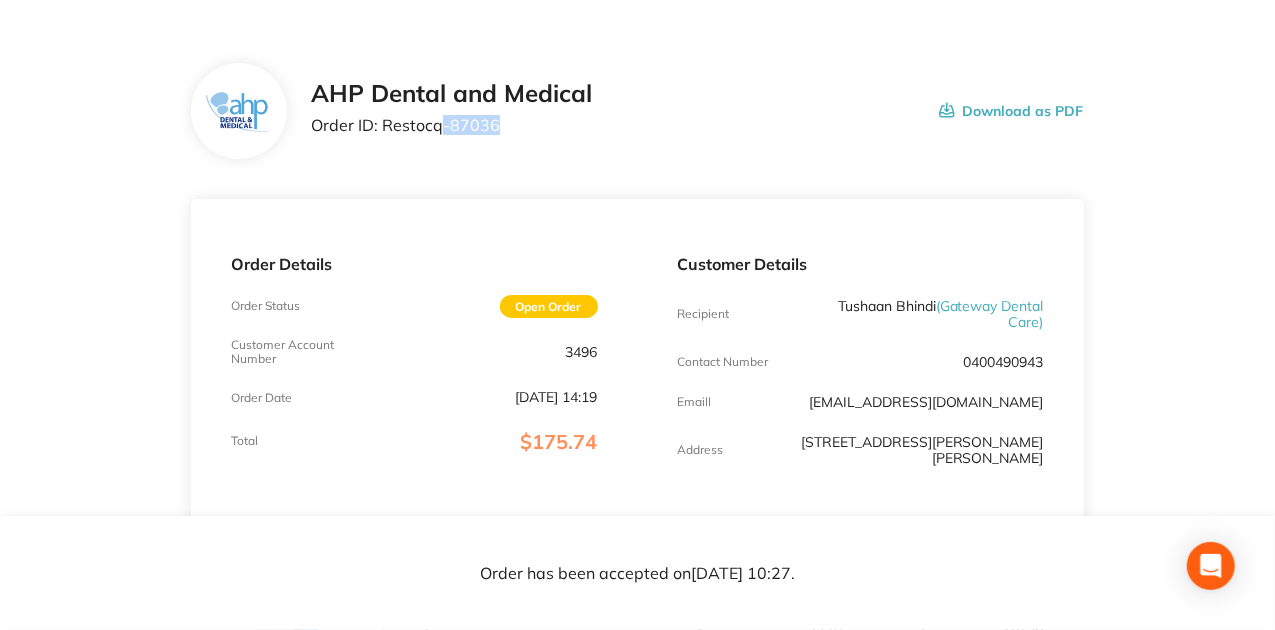 drag, startPoint x: 438, startPoint y: 118, endPoint x: 499, endPoint y: 118, distance: 61 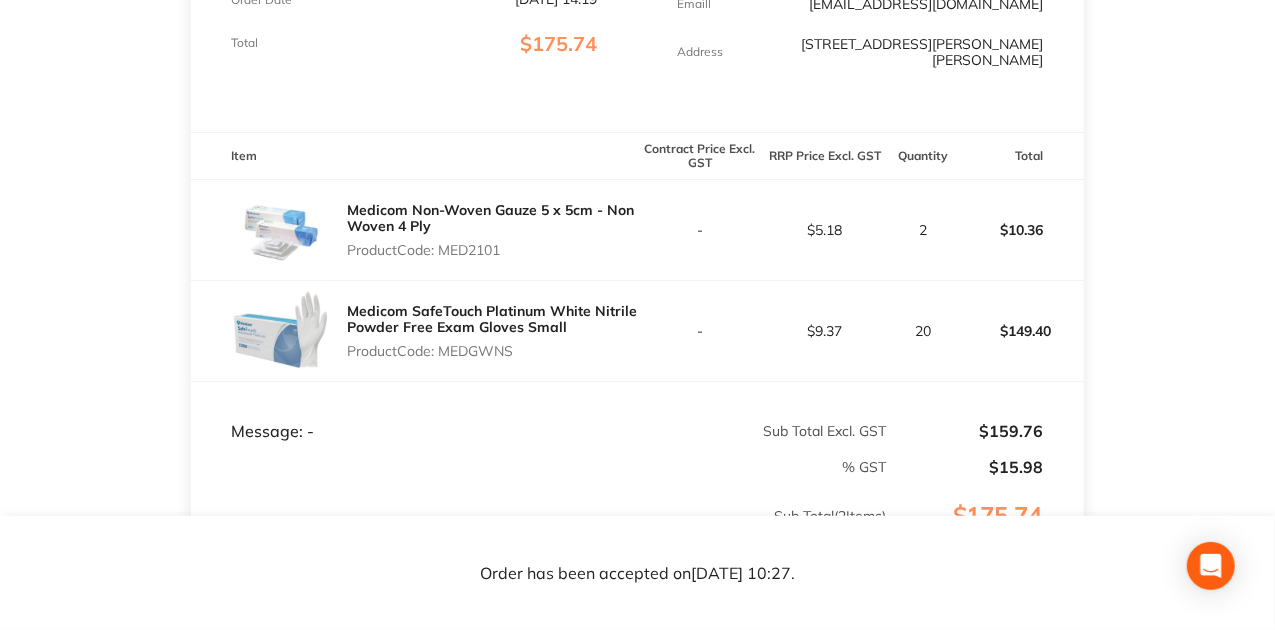 scroll, scrollTop: 466, scrollLeft: 0, axis: vertical 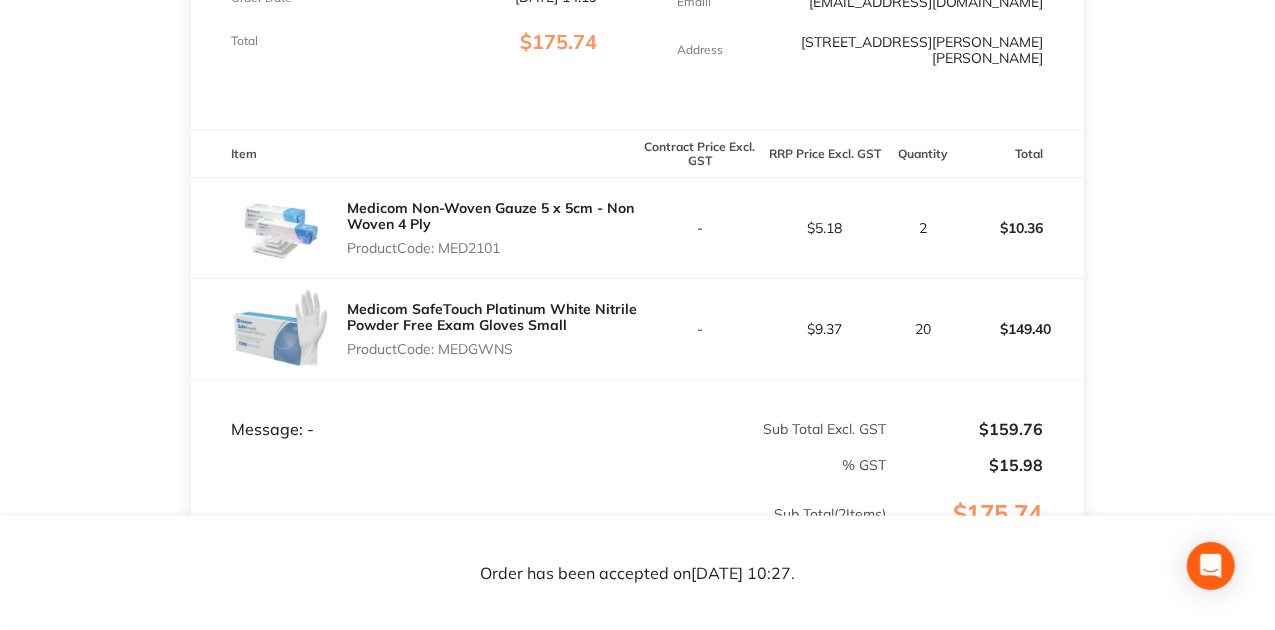 drag, startPoint x: 446, startPoint y: 235, endPoint x: 505, endPoint y: 221, distance: 60.63827 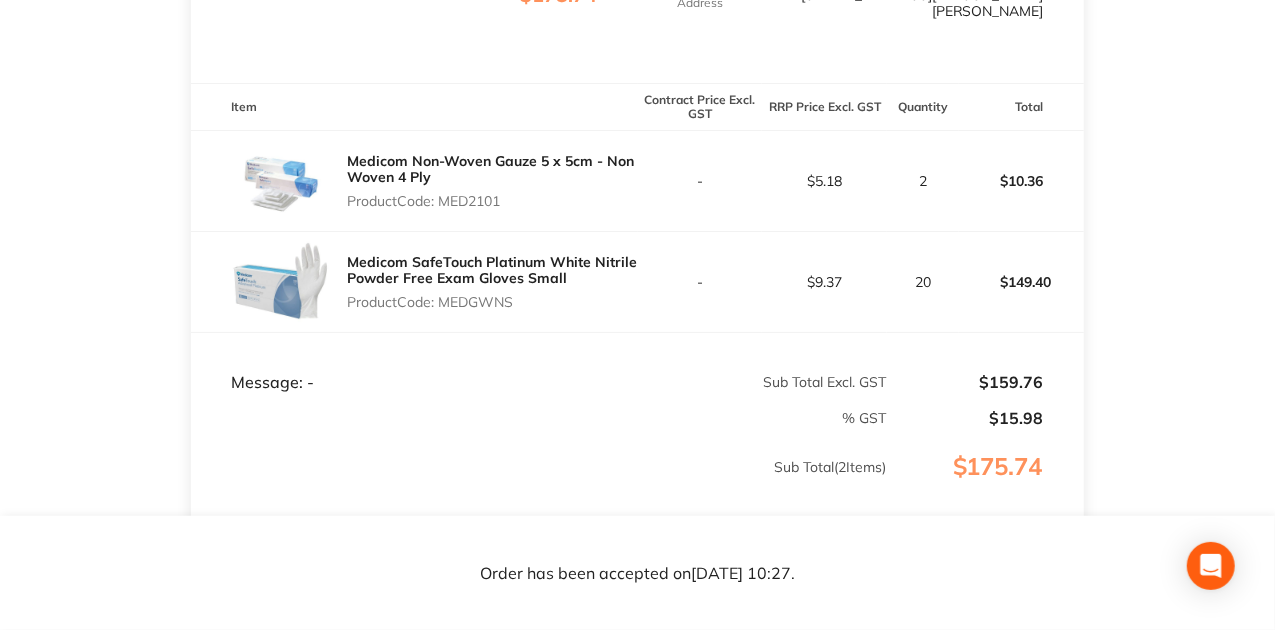 scroll, scrollTop: 533, scrollLeft: 0, axis: vertical 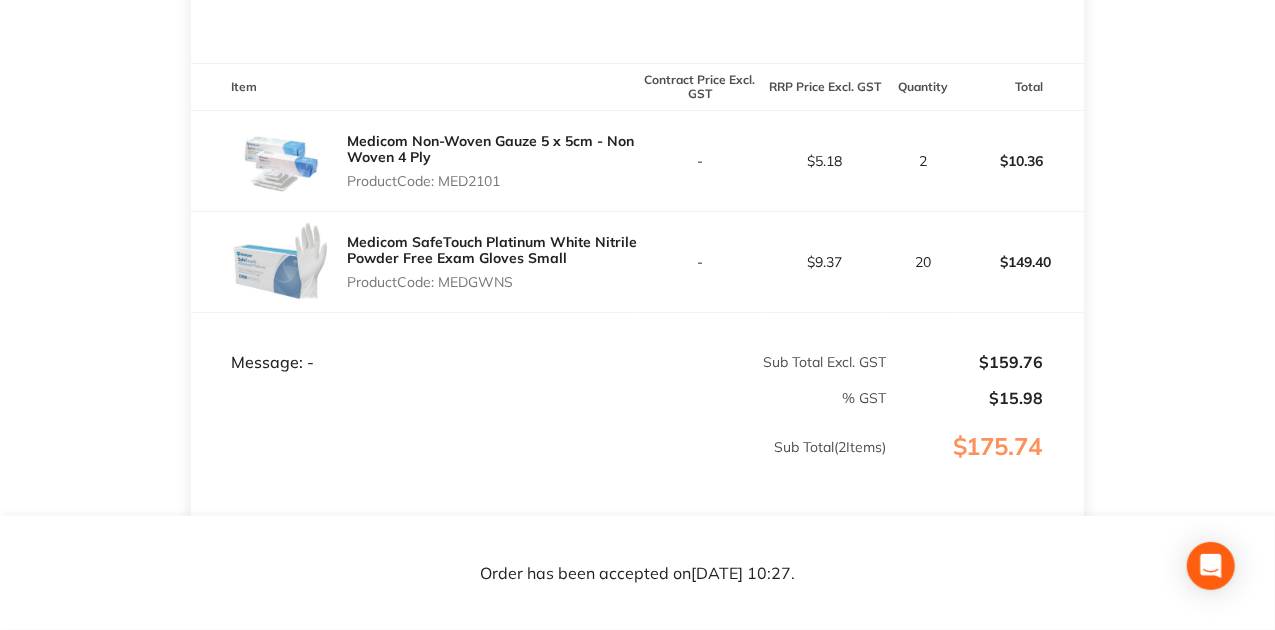 drag, startPoint x: 449, startPoint y: 272, endPoint x: 542, endPoint y: 266, distance: 93.193344 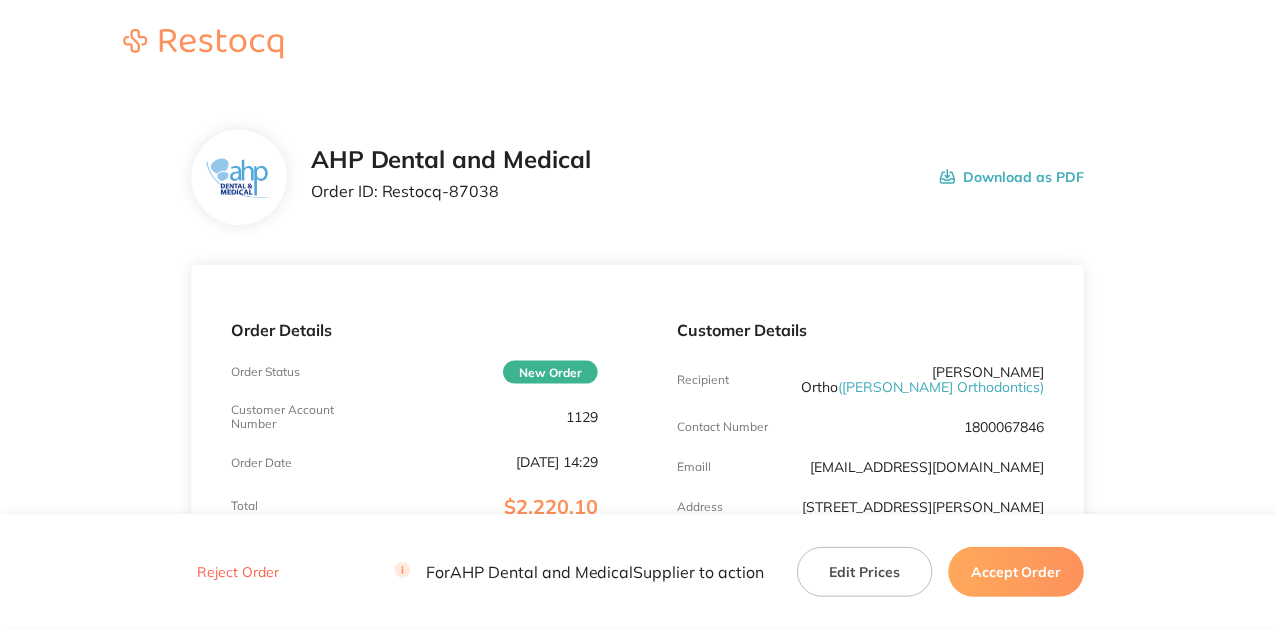 scroll, scrollTop: 0, scrollLeft: 0, axis: both 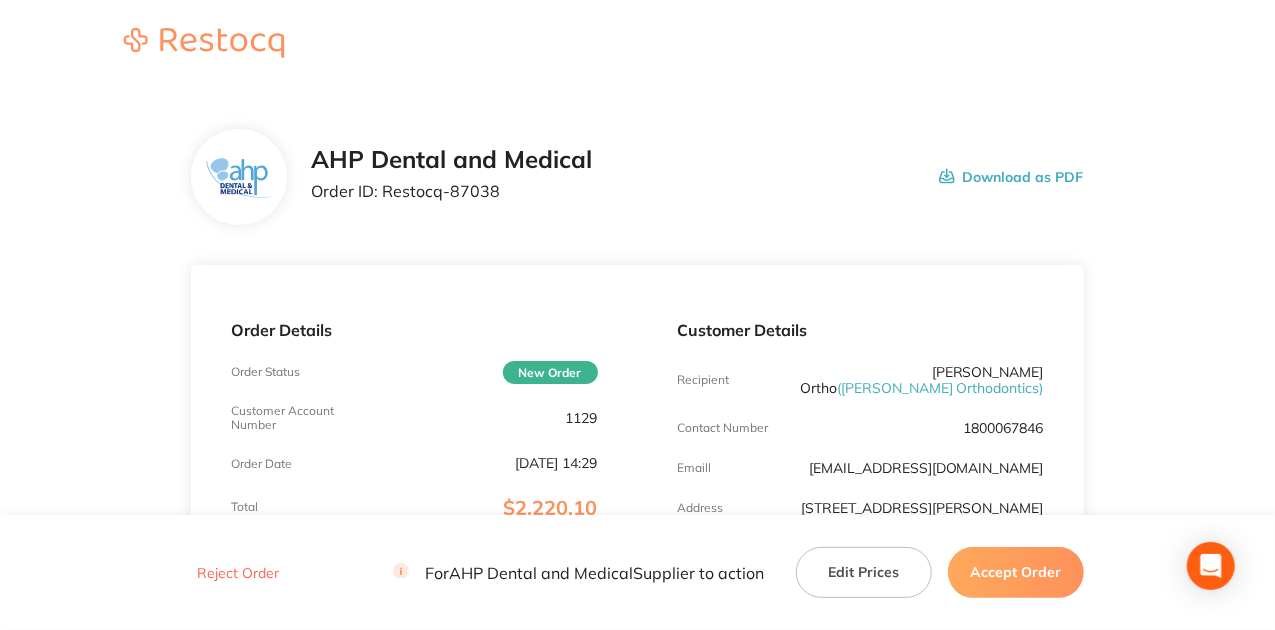 click on "AHP Dental and Medical Order ID: Restocq- 87038 Download as PDF" at bounding box center (697, 177) 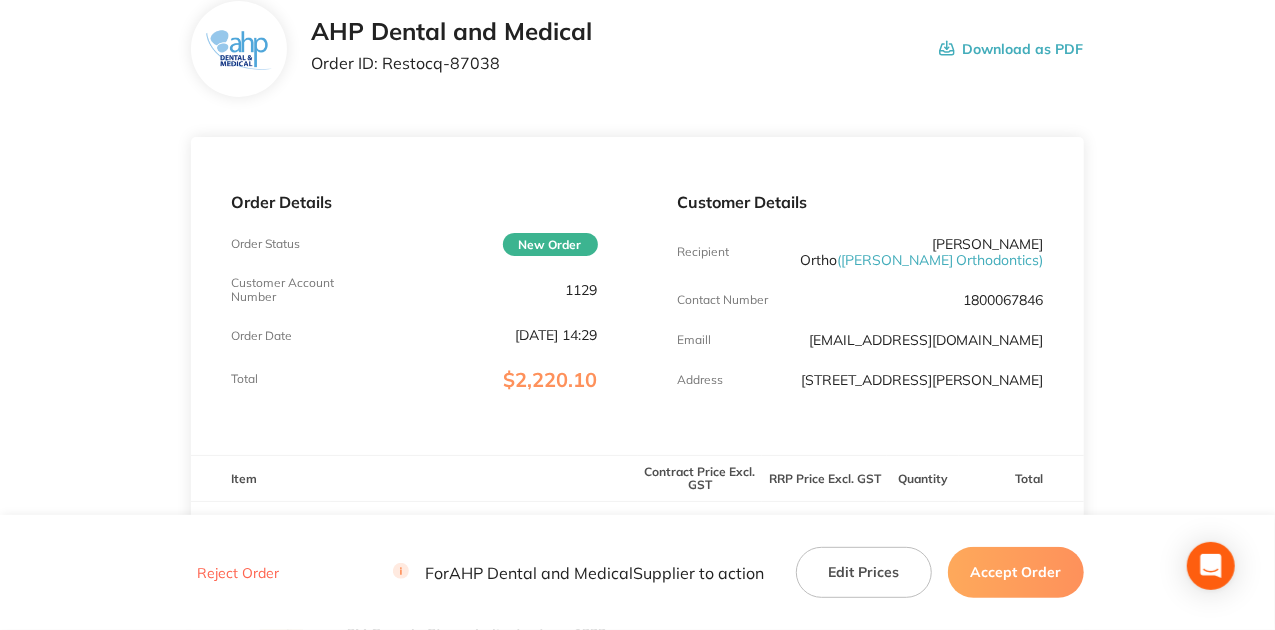 scroll, scrollTop: 133, scrollLeft: 0, axis: vertical 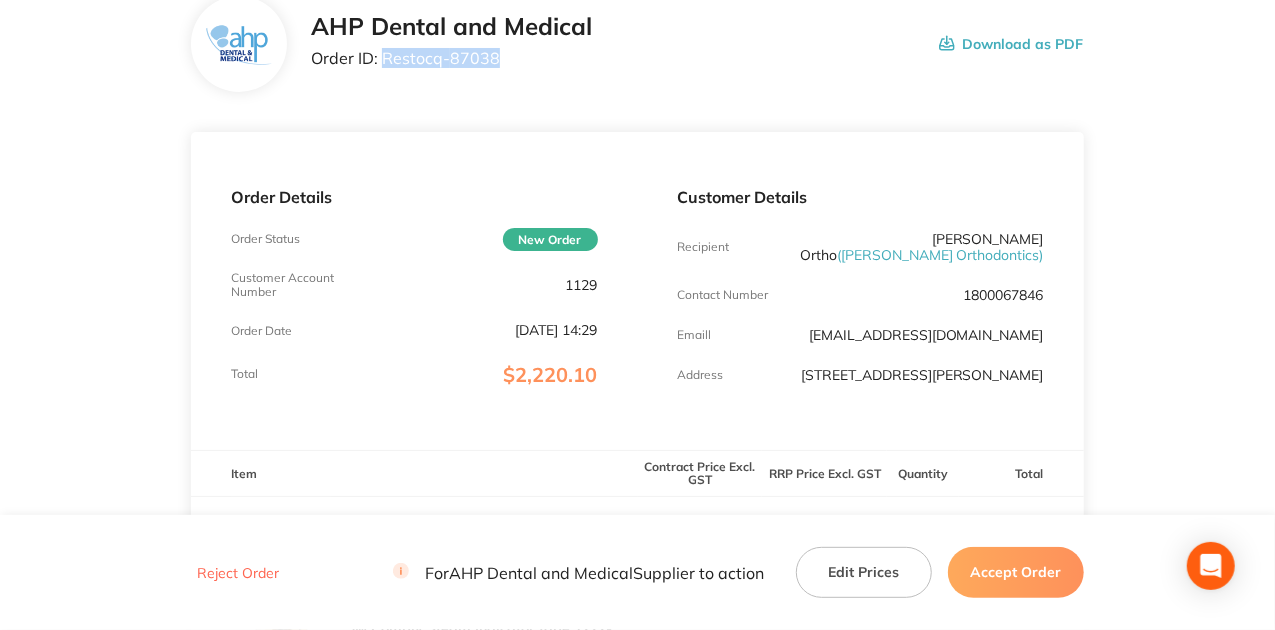 drag, startPoint x: 498, startPoint y: 59, endPoint x: 380, endPoint y: 62, distance: 118.03813 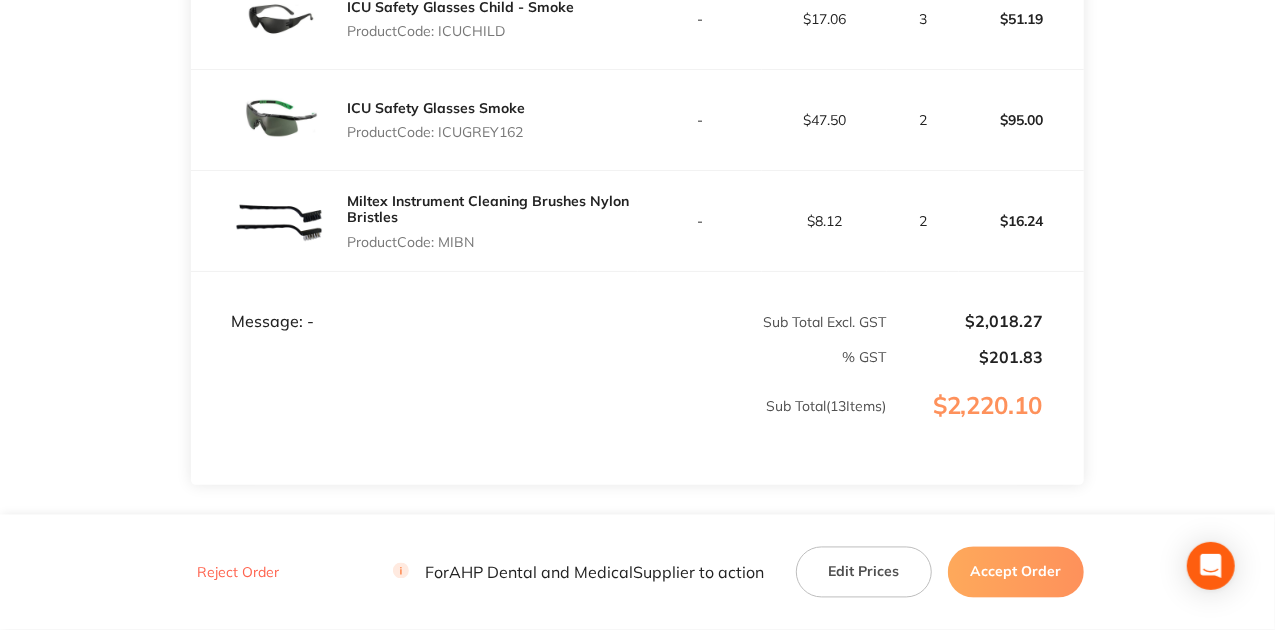scroll, scrollTop: 1666, scrollLeft: 0, axis: vertical 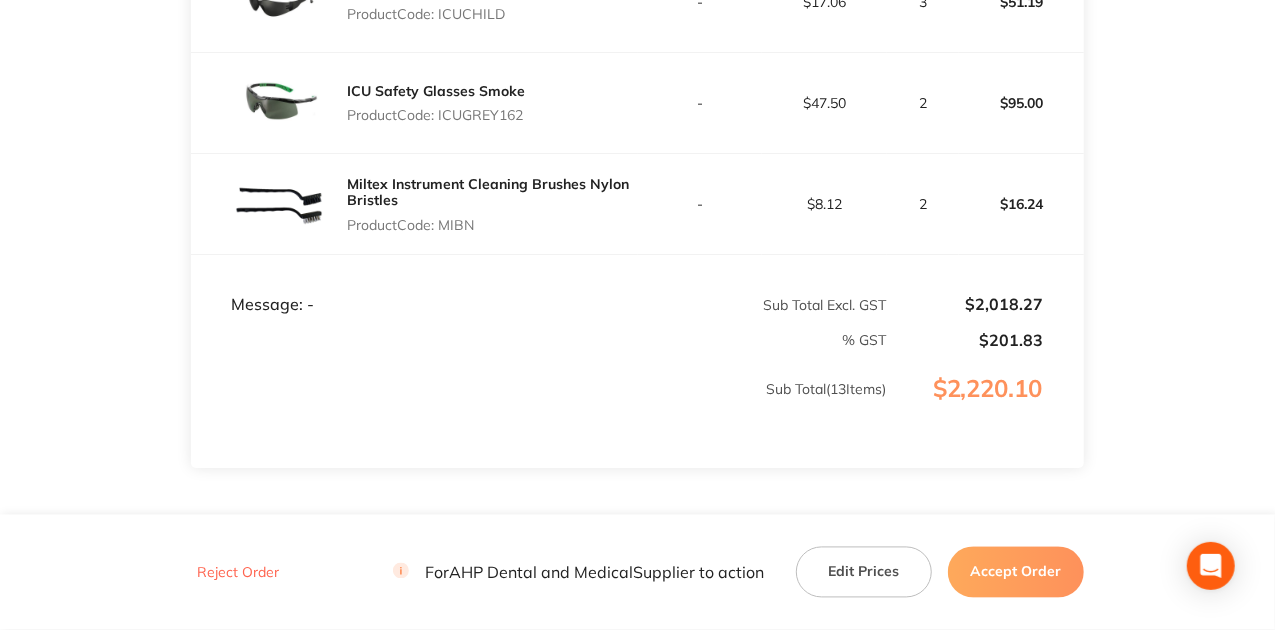 click on "Accept Order" at bounding box center (1016, 572) 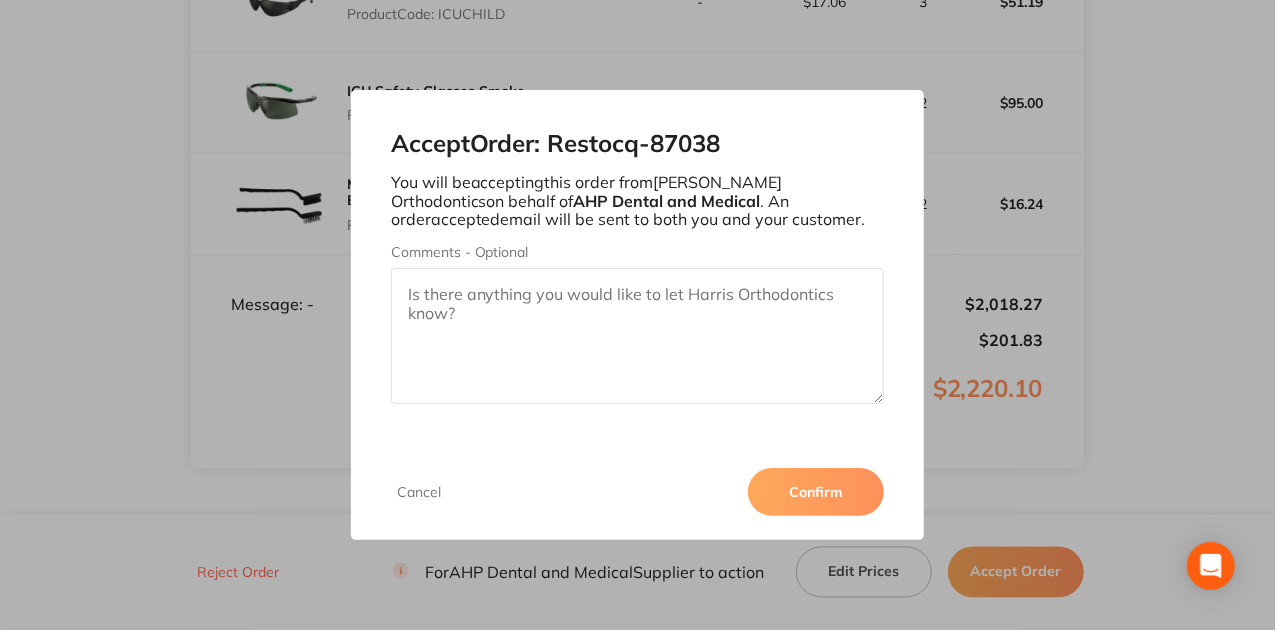 click on "Confirm" at bounding box center (816, 492) 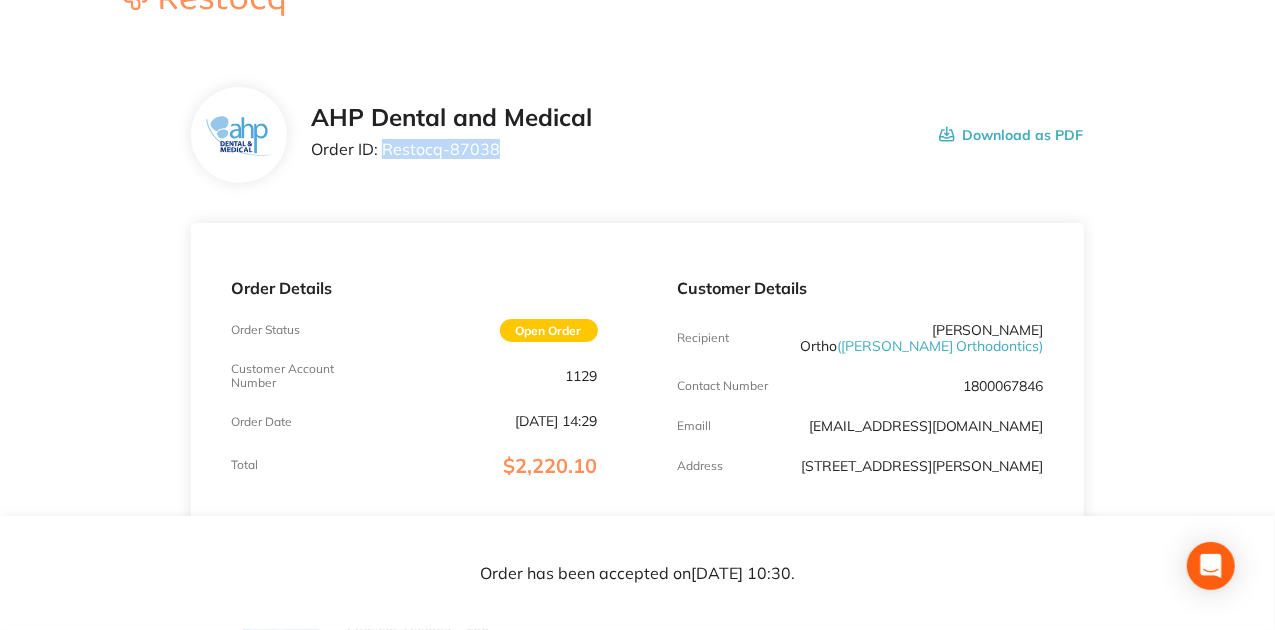 scroll, scrollTop: 0, scrollLeft: 0, axis: both 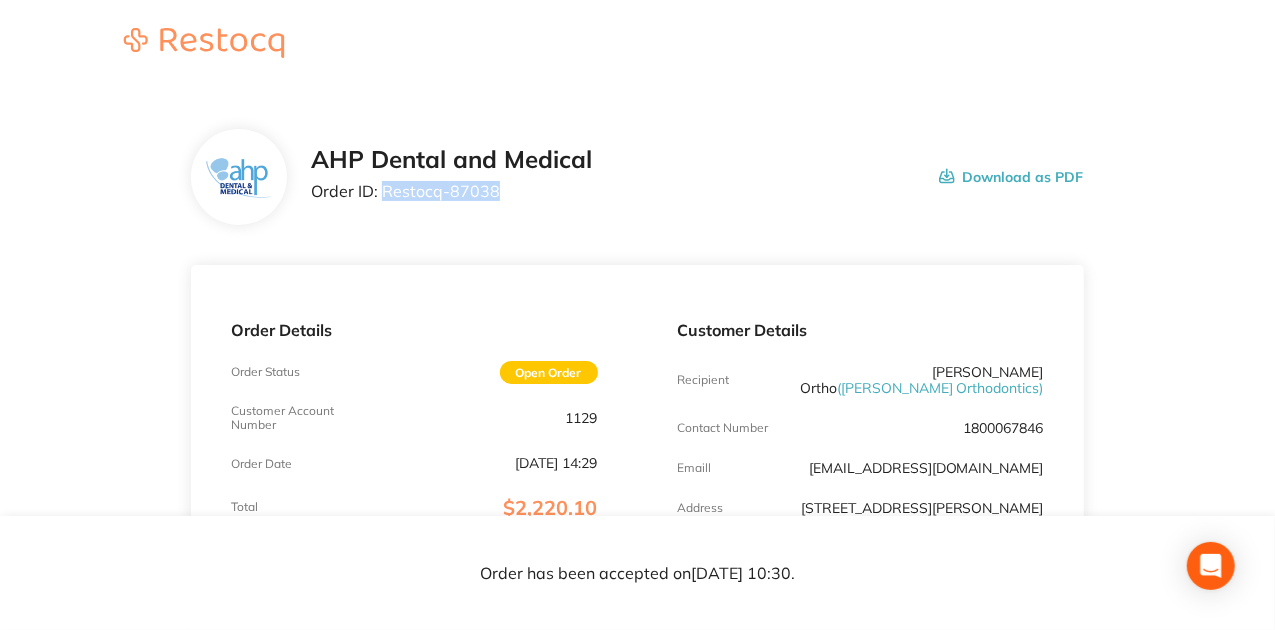 click on "AHP Dental and Medical Order ID: Restocq- 87038 Download as PDF" at bounding box center (637, 177) 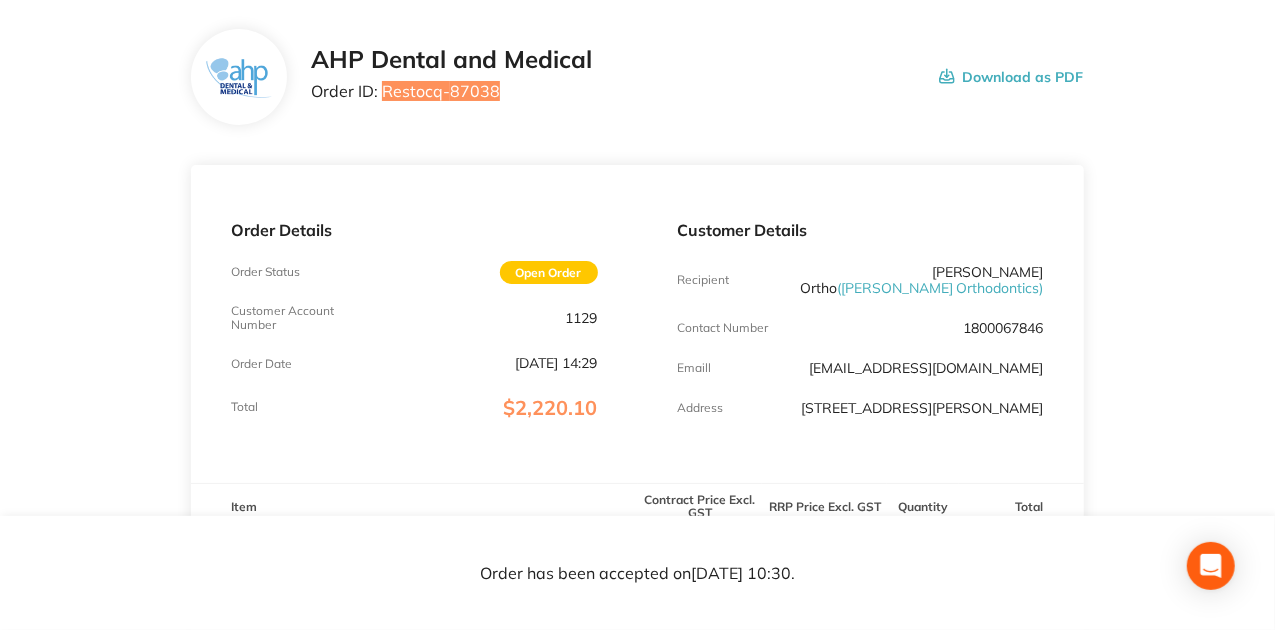 scroll, scrollTop: 66, scrollLeft: 0, axis: vertical 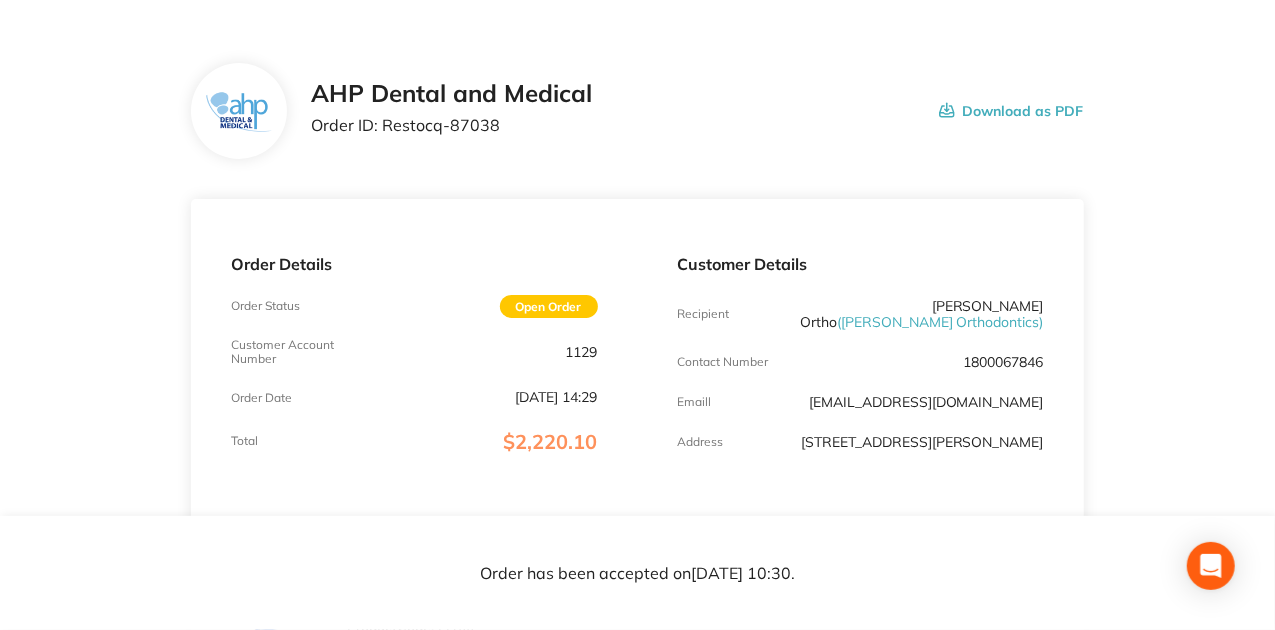 drag, startPoint x: 519, startPoint y: 202, endPoint x: 391, endPoint y: 202, distance: 128 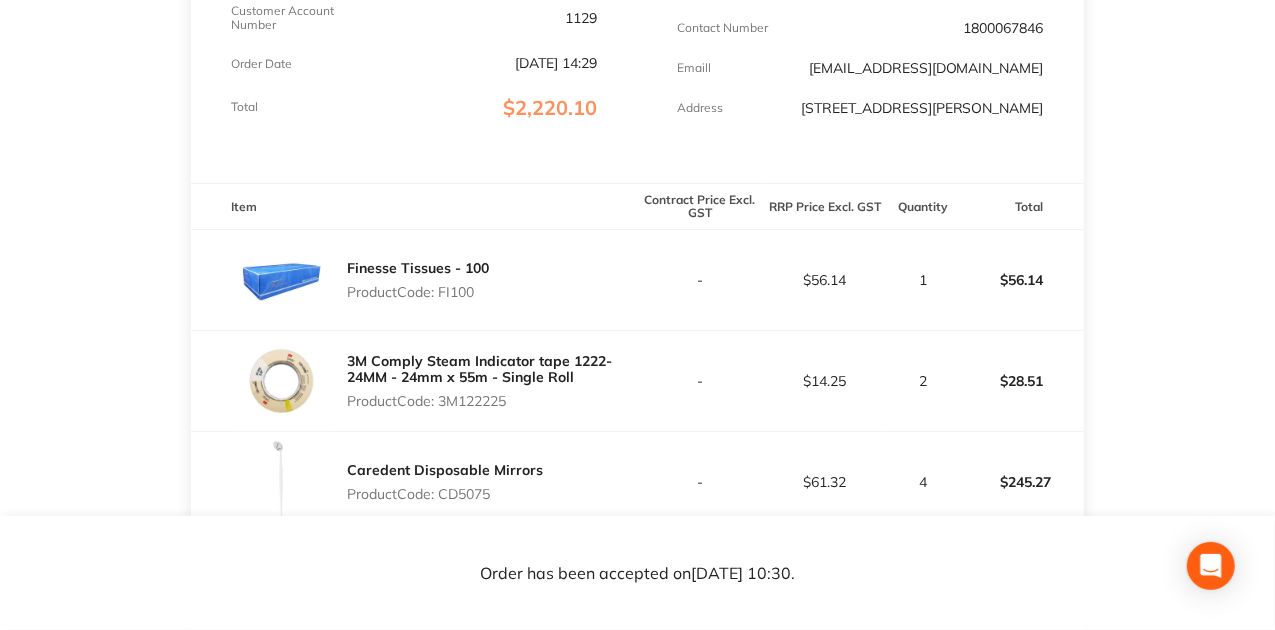 scroll, scrollTop: 333, scrollLeft: 0, axis: vertical 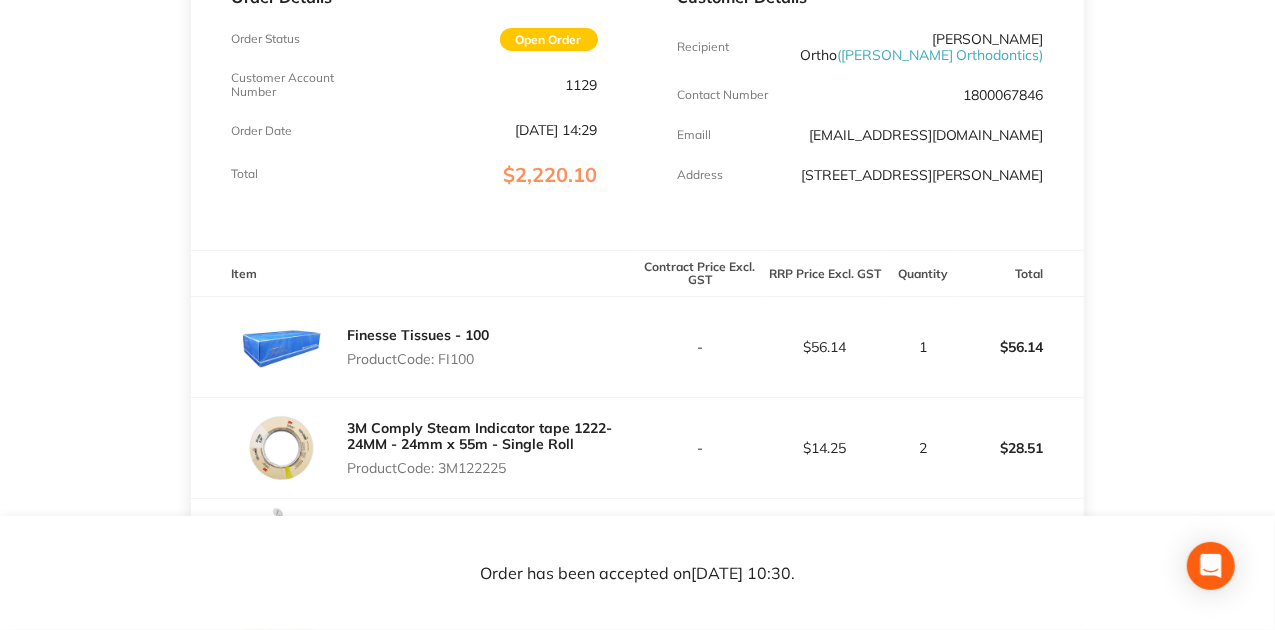 click on "Customer Details Recipient Harris Ortho  ( Harris Orthodontics ) Contact Number 1800067846 Emaill clinic@harrisortho.com.au Address Suite 19-21, Level 1 The Exchange Building 1 Elyard Street Narellan NSW 2567" at bounding box center (861, 90) 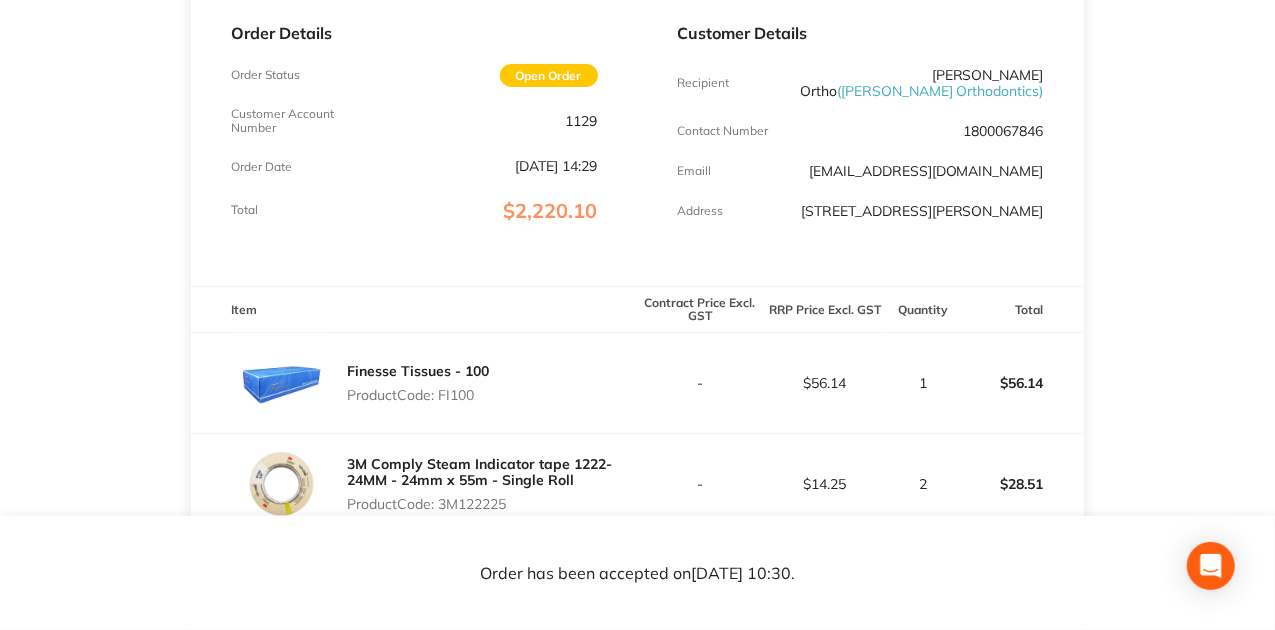 scroll, scrollTop: 266, scrollLeft: 0, axis: vertical 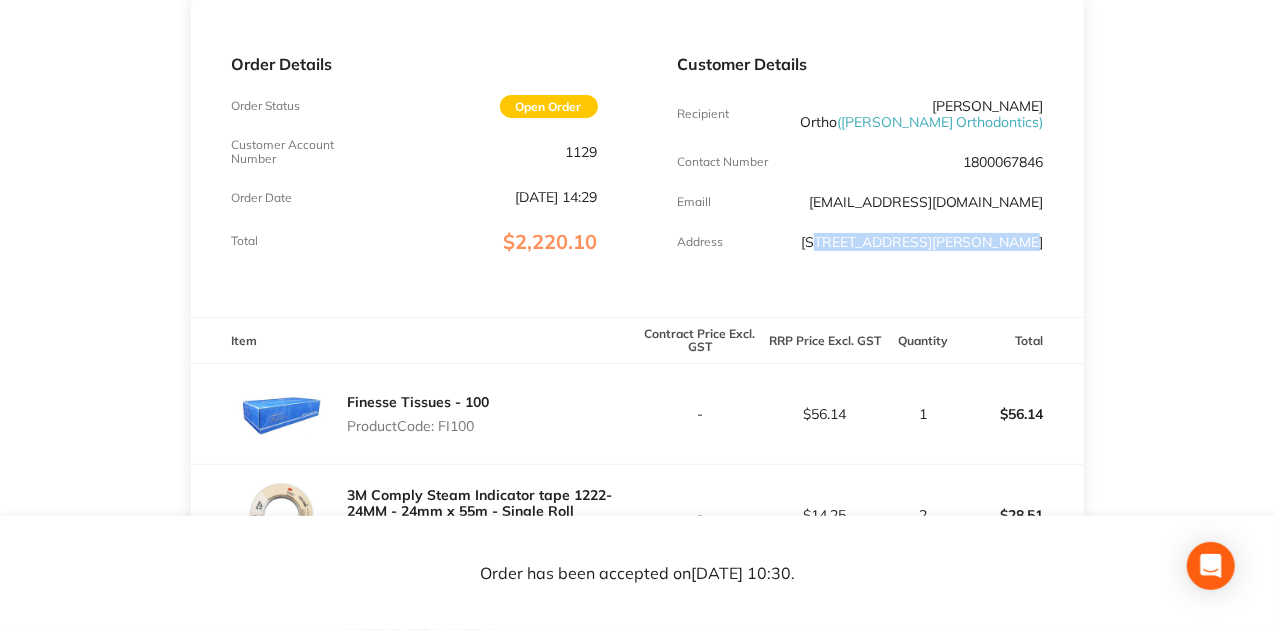 drag, startPoint x: 837, startPoint y: 221, endPoint x: 976, endPoint y: 230, distance: 139.29106 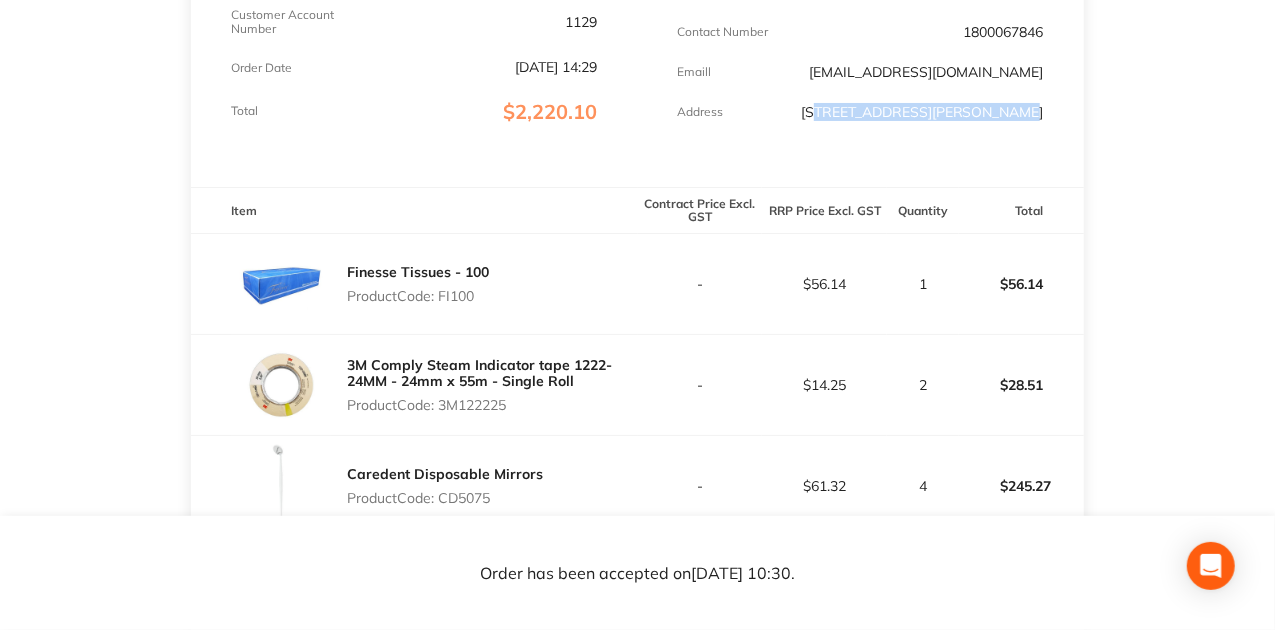 scroll, scrollTop: 400, scrollLeft: 0, axis: vertical 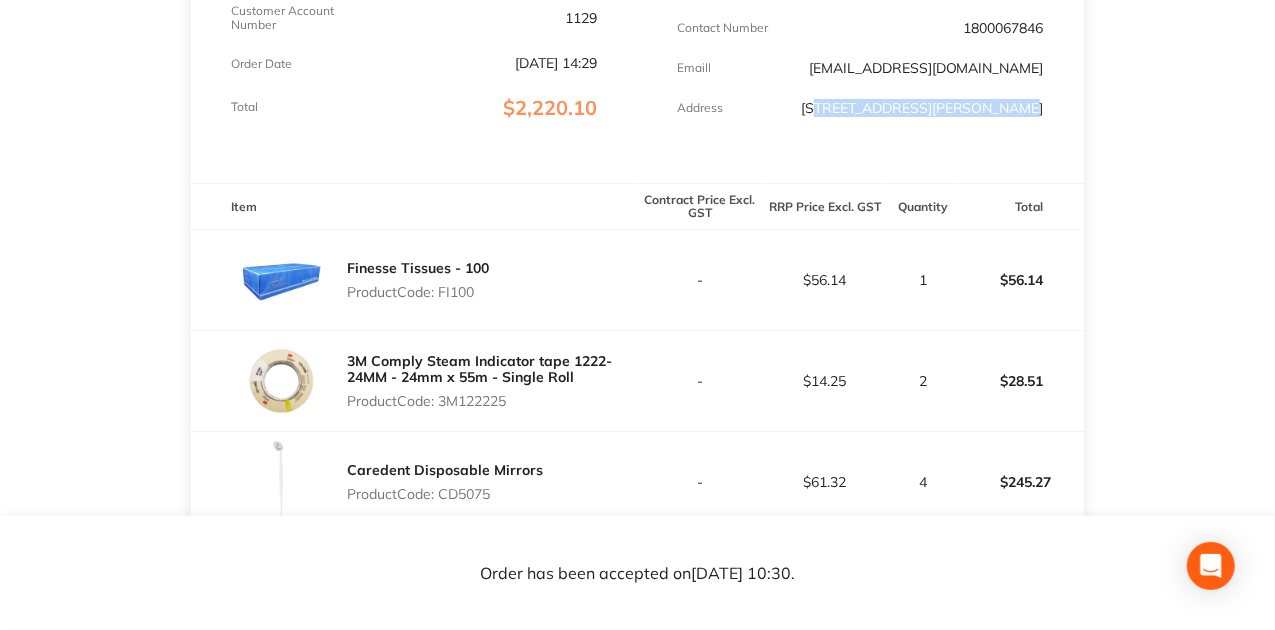 drag, startPoint x: 440, startPoint y: 318, endPoint x: 484, endPoint y: 304, distance: 46.173584 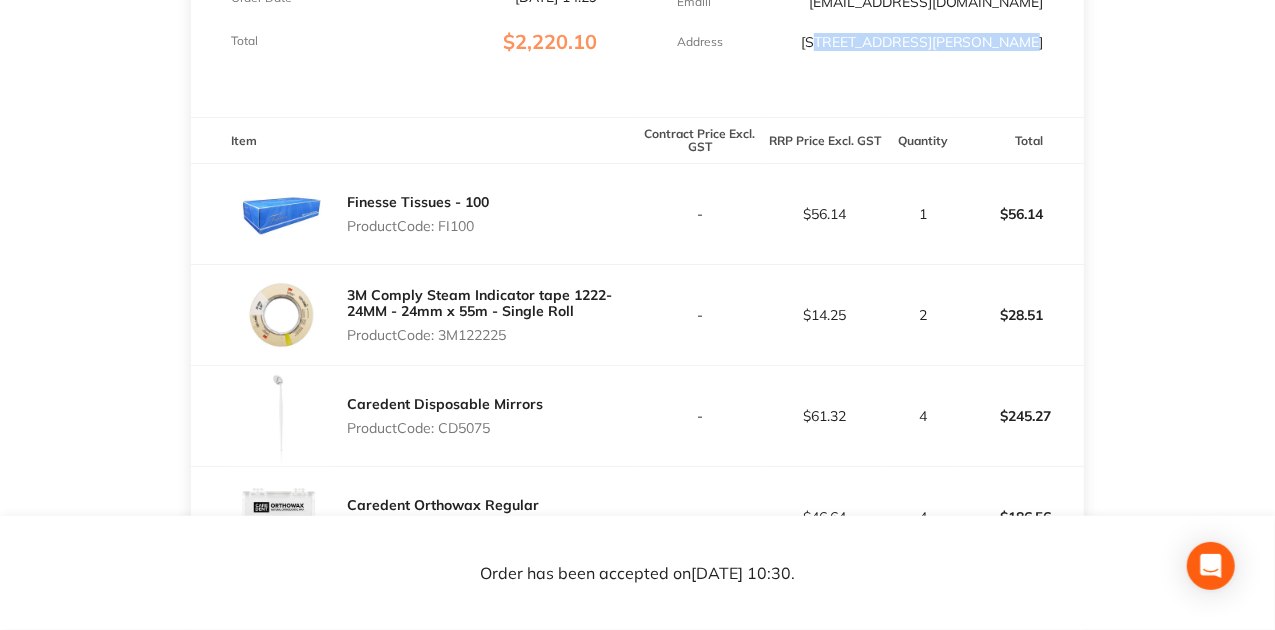 drag, startPoint x: 442, startPoint y: 356, endPoint x: 530, endPoint y: 346, distance: 88.56636 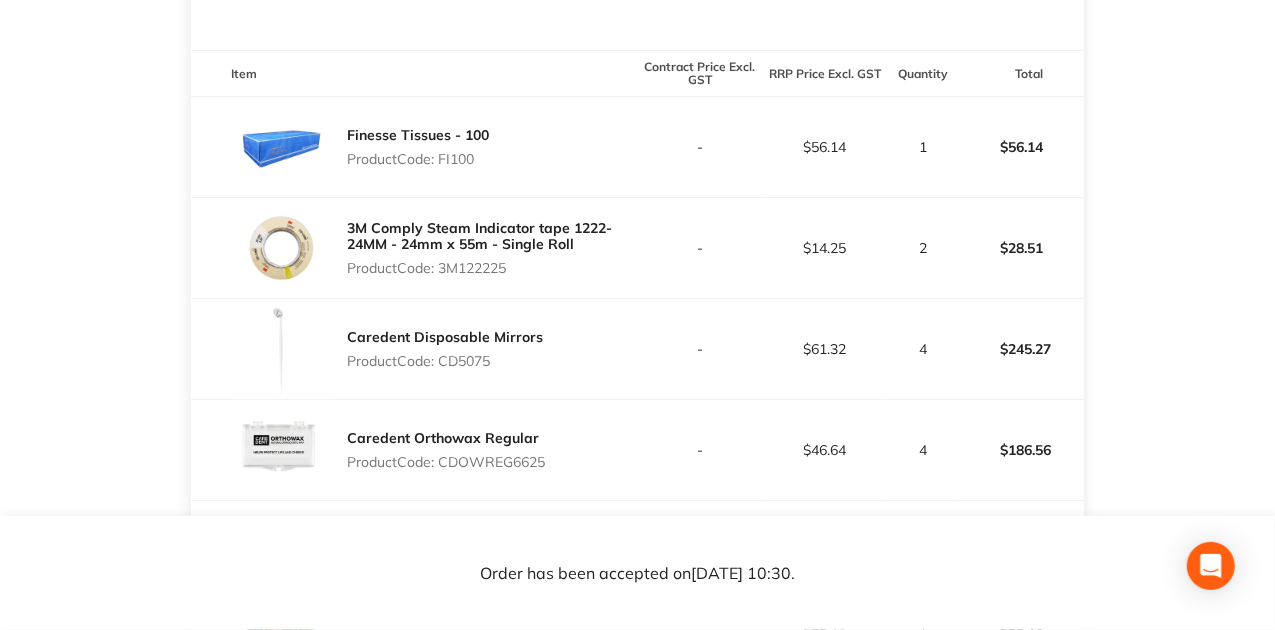 drag, startPoint x: 444, startPoint y: 372, endPoint x: 499, endPoint y: 366, distance: 55.326305 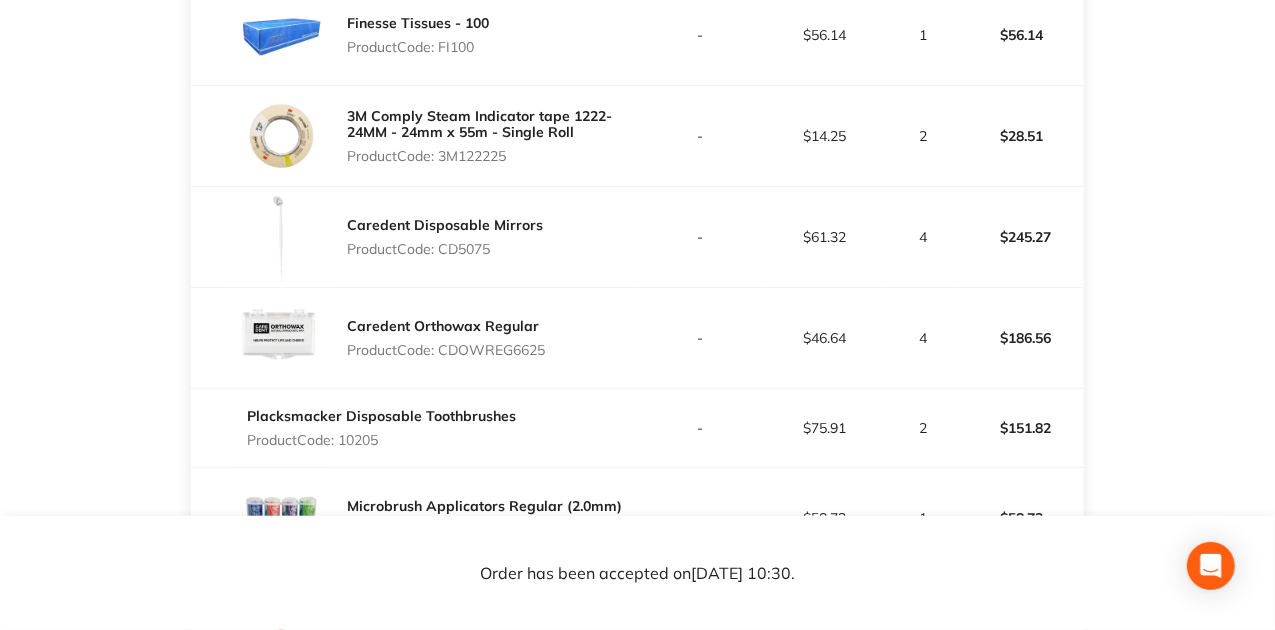 scroll, scrollTop: 666, scrollLeft: 0, axis: vertical 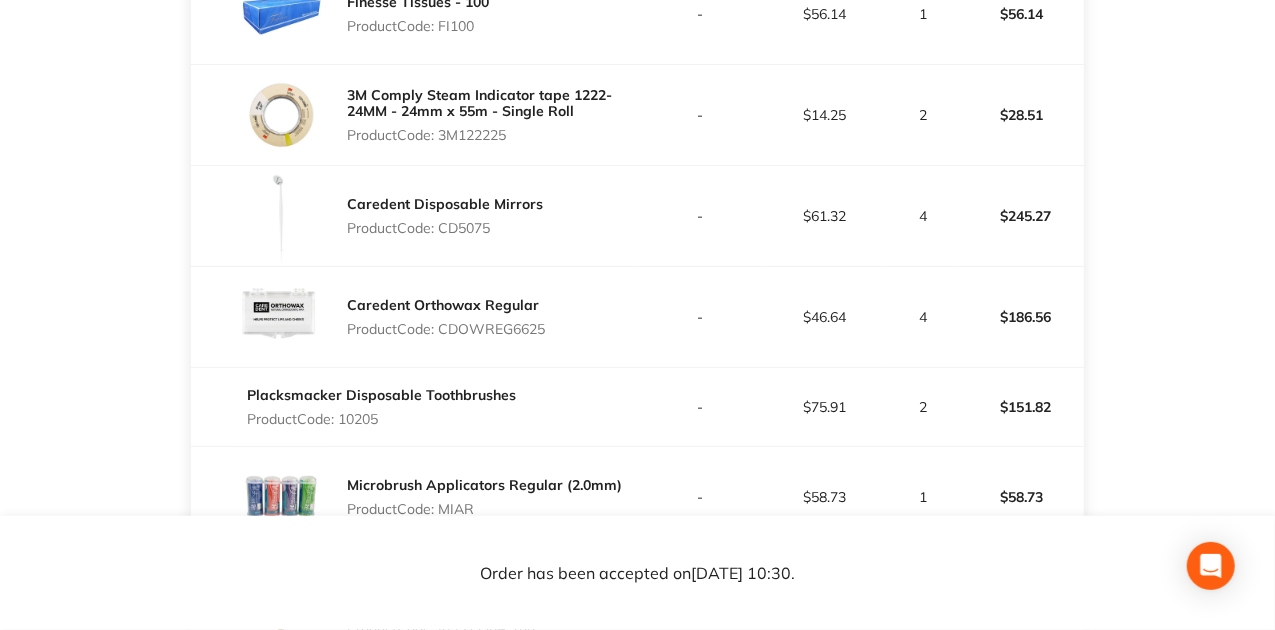 drag, startPoint x: 463, startPoint y: 343, endPoint x: 552, endPoint y: 338, distance: 89.140335 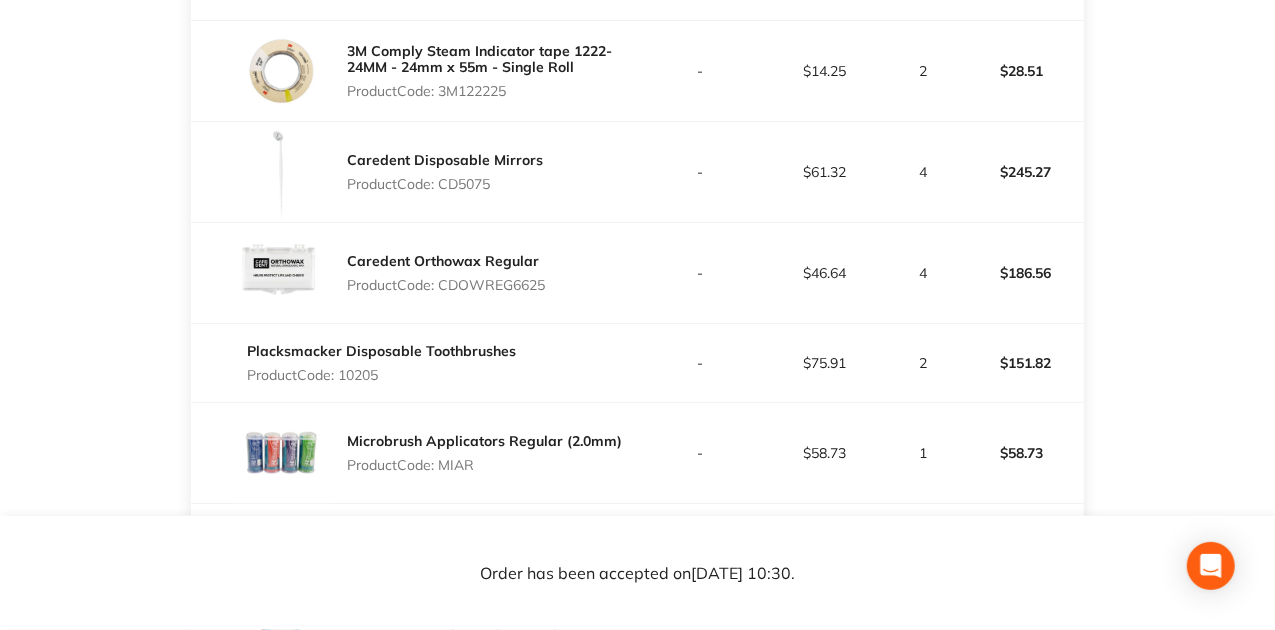 scroll, scrollTop: 733, scrollLeft: 0, axis: vertical 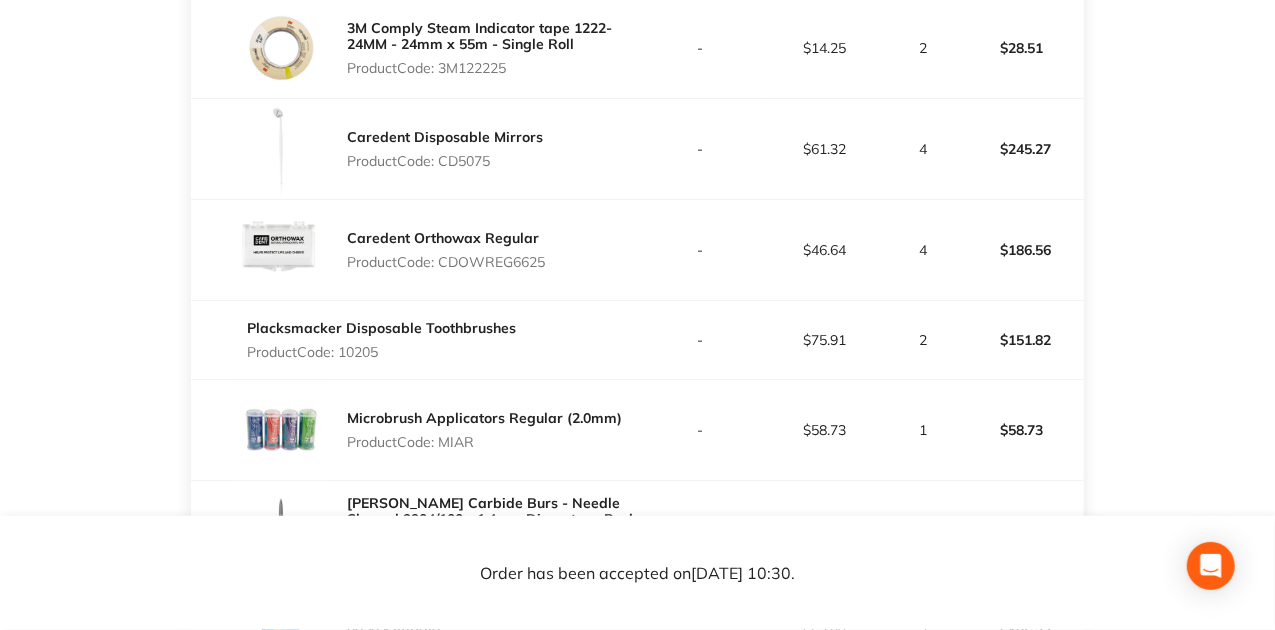 drag, startPoint x: 370, startPoint y: 366, endPoint x: 394, endPoint y: 359, distance: 25 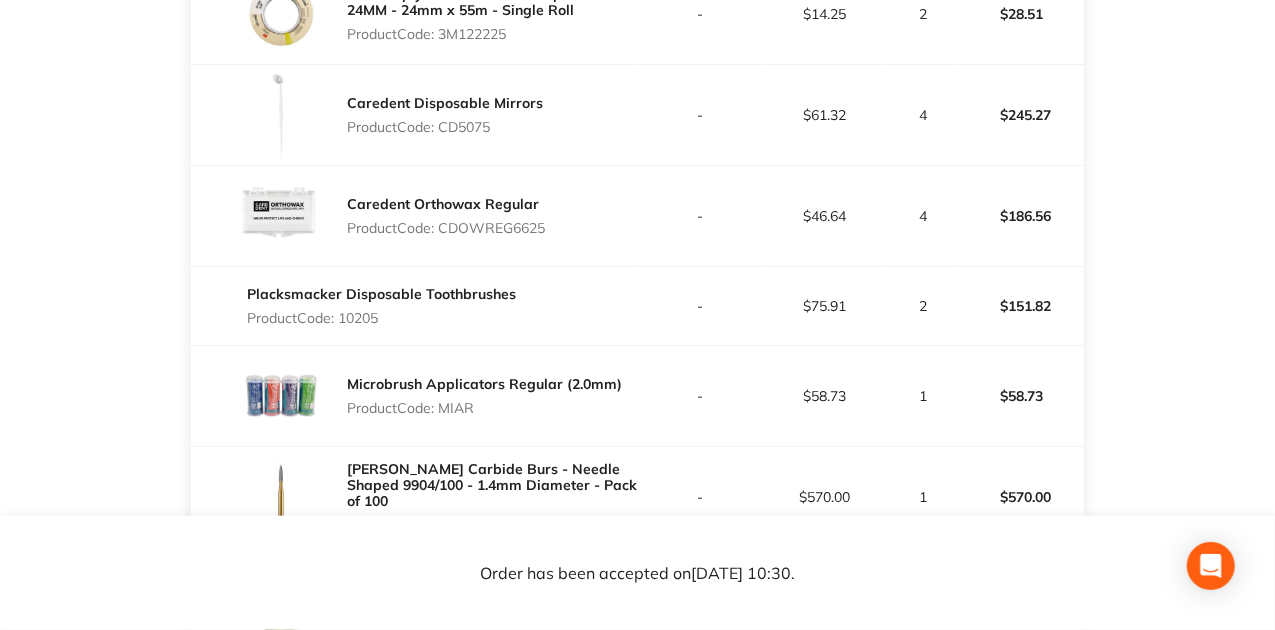 scroll, scrollTop: 800, scrollLeft: 0, axis: vertical 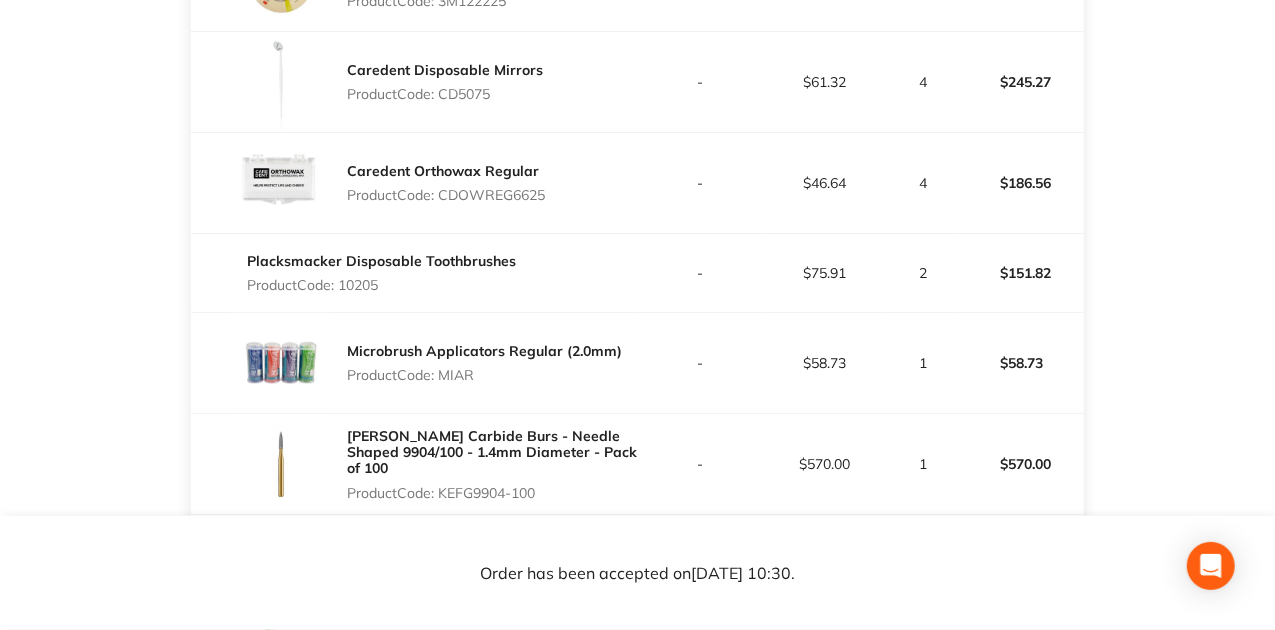 drag, startPoint x: 452, startPoint y: 401, endPoint x: 481, endPoint y: 392, distance: 30.364452 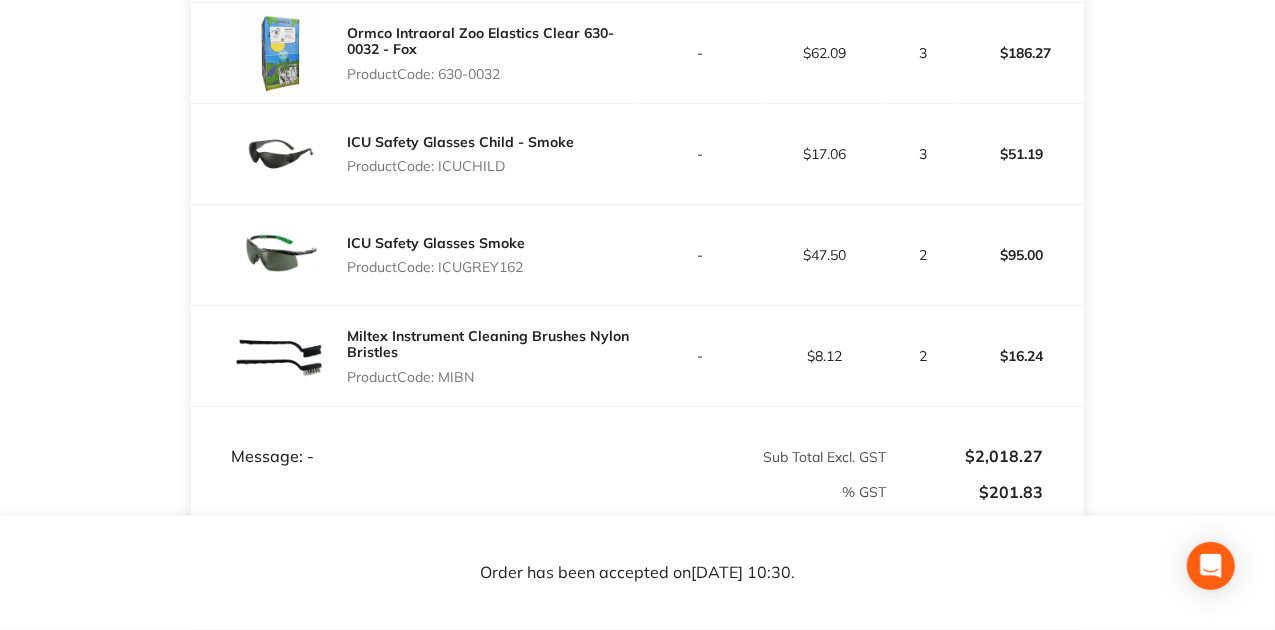 scroll, scrollTop: 1600, scrollLeft: 0, axis: vertical 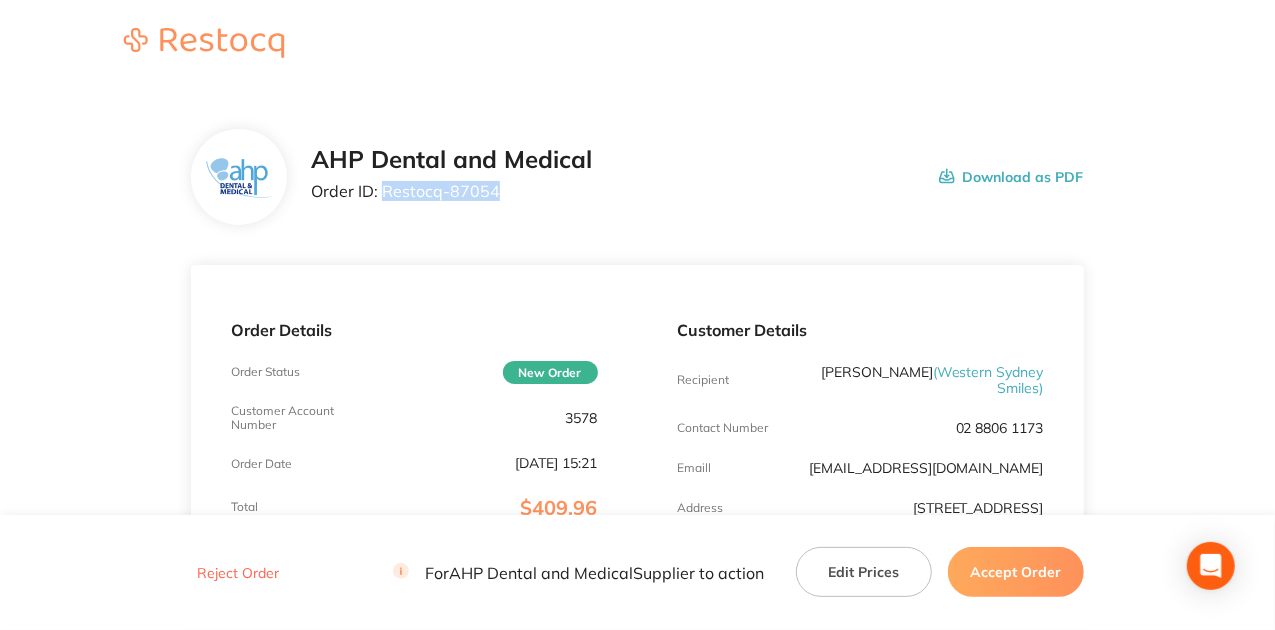 drag, startPoint x: 505, startPoint y: 185, endPoint x: 381, endPoint y: 200, distance: 124.90396 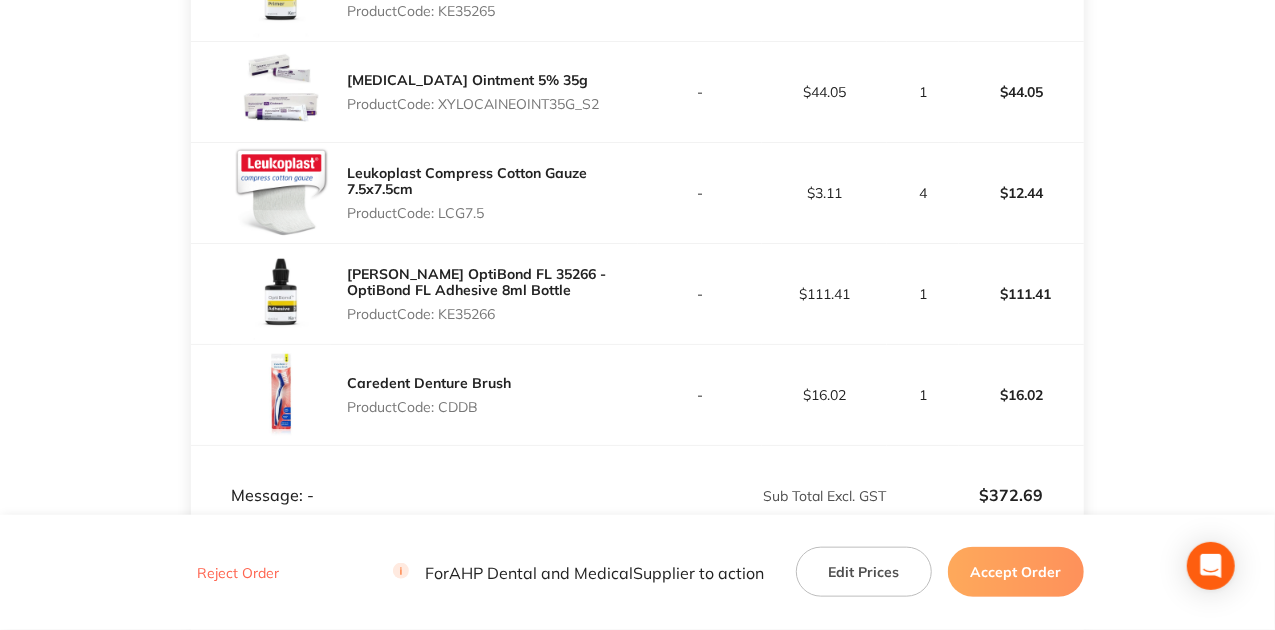 scroll, scrollTop: 800, scrollLeft: 0, axis: vertical 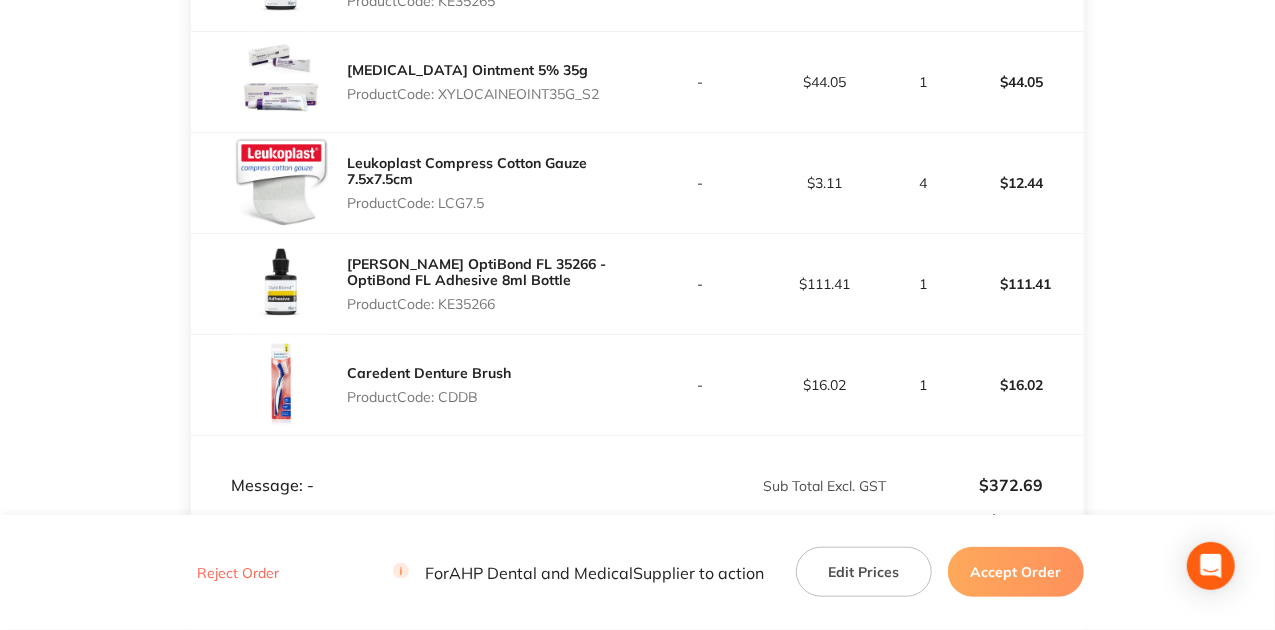 click on "Kerr OptiBond FL 35266 - OptiBond FL Adhesive 8ml Bottle Product   Code:  KE35266" at bounding box center [492, 284] 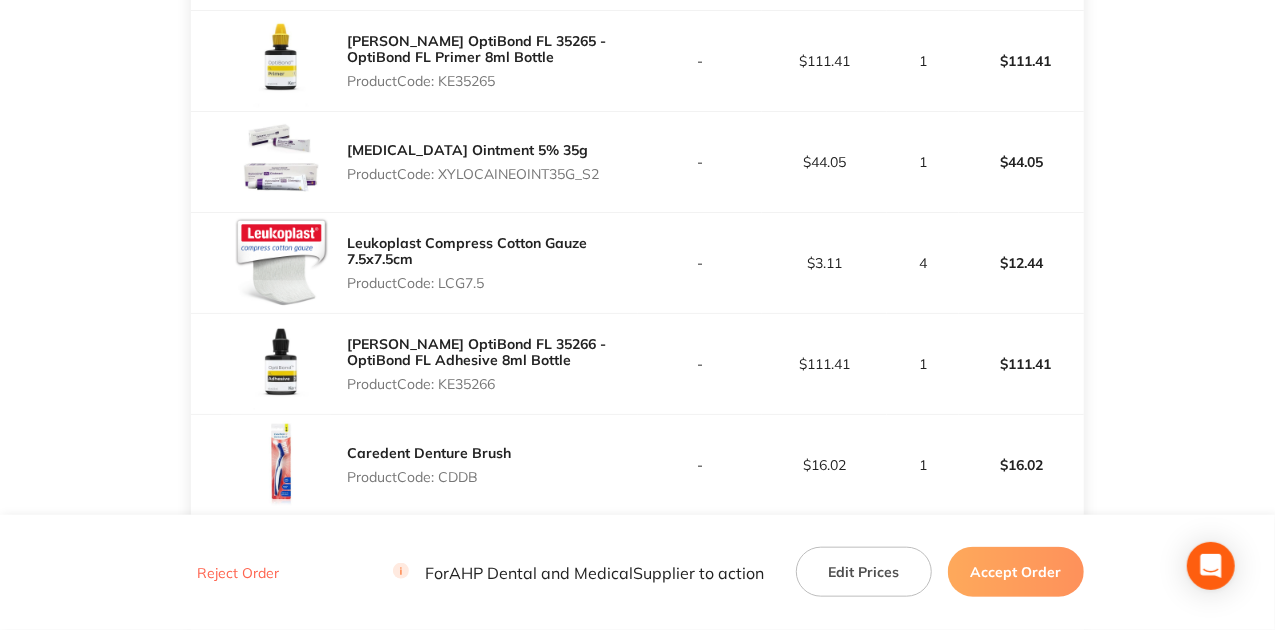 scroll, scrollTop: 600, scrollLeft: 0, axis: vertical 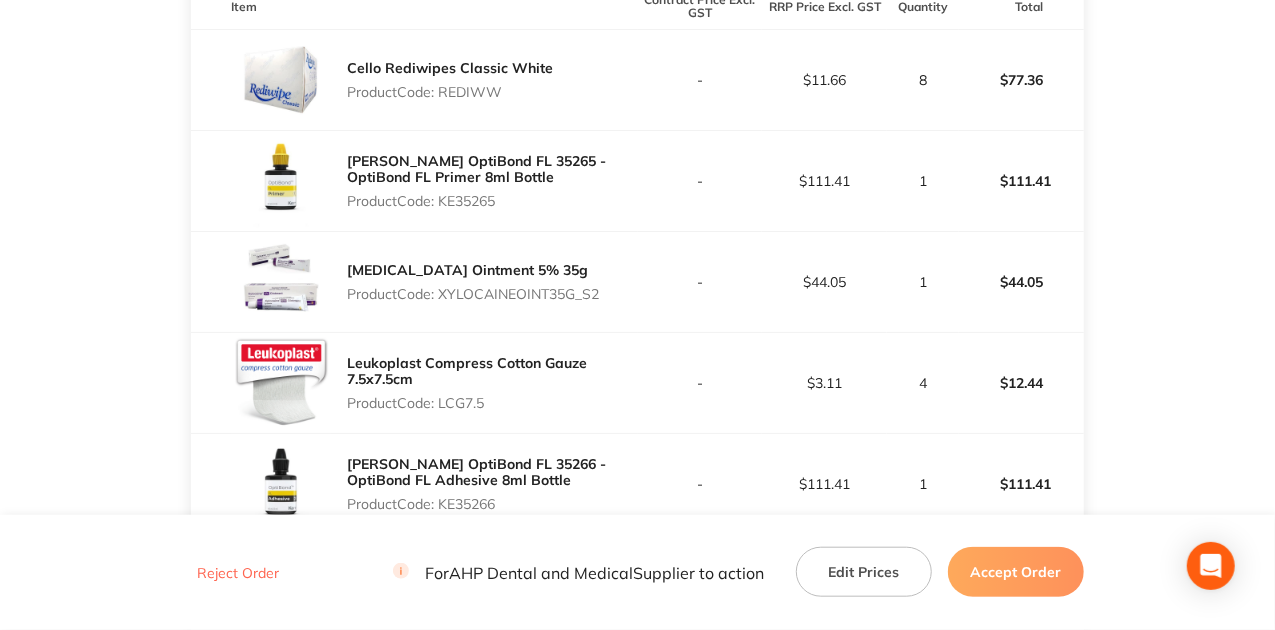 click on "Accept Order" at bounding box center (1016, 572) 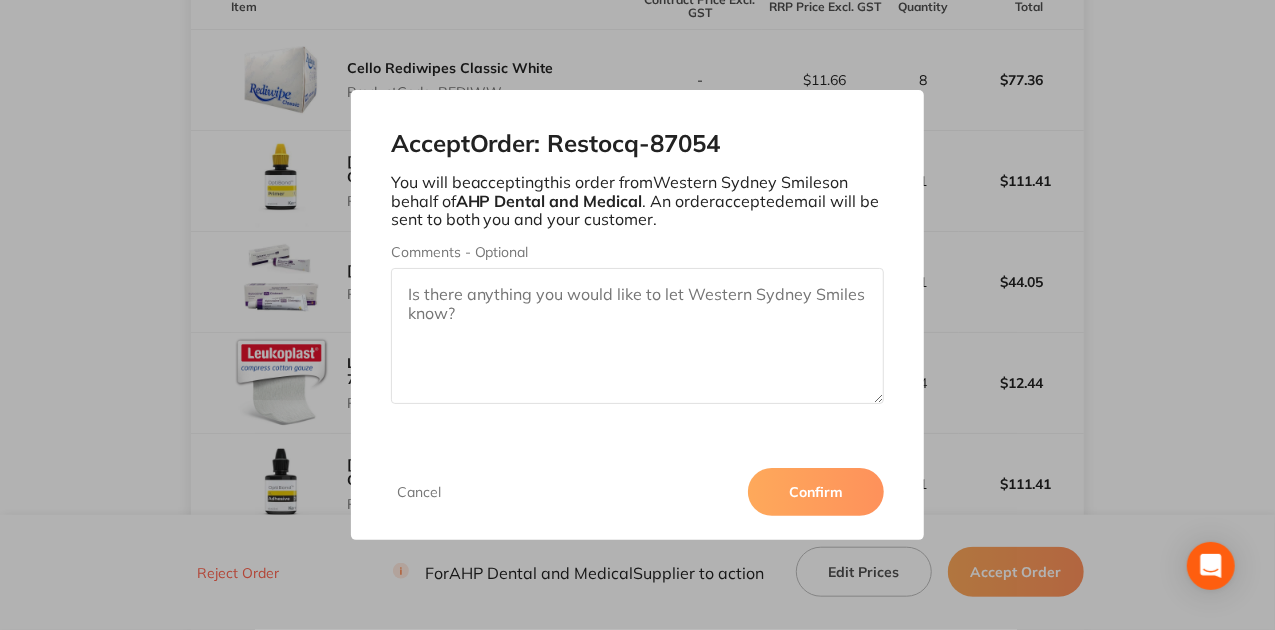 click on "Confirm" at bounding box center (816, 492) 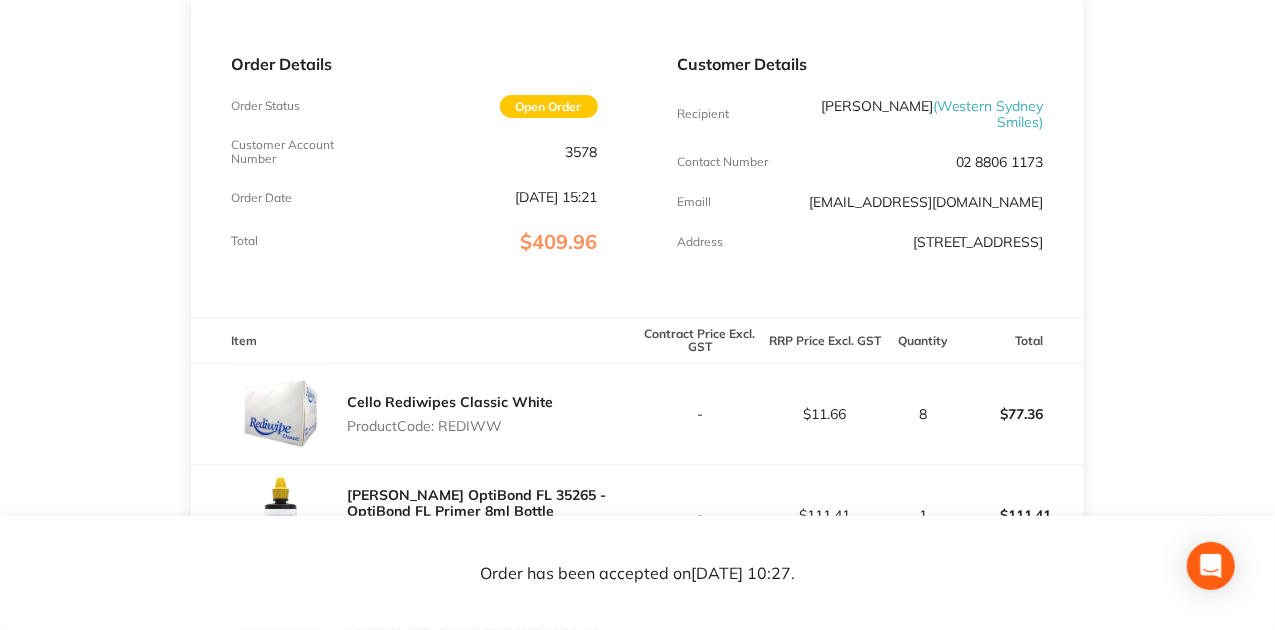 scroll, scrollTop: 200, scrollLeft: 0, axis: vertical 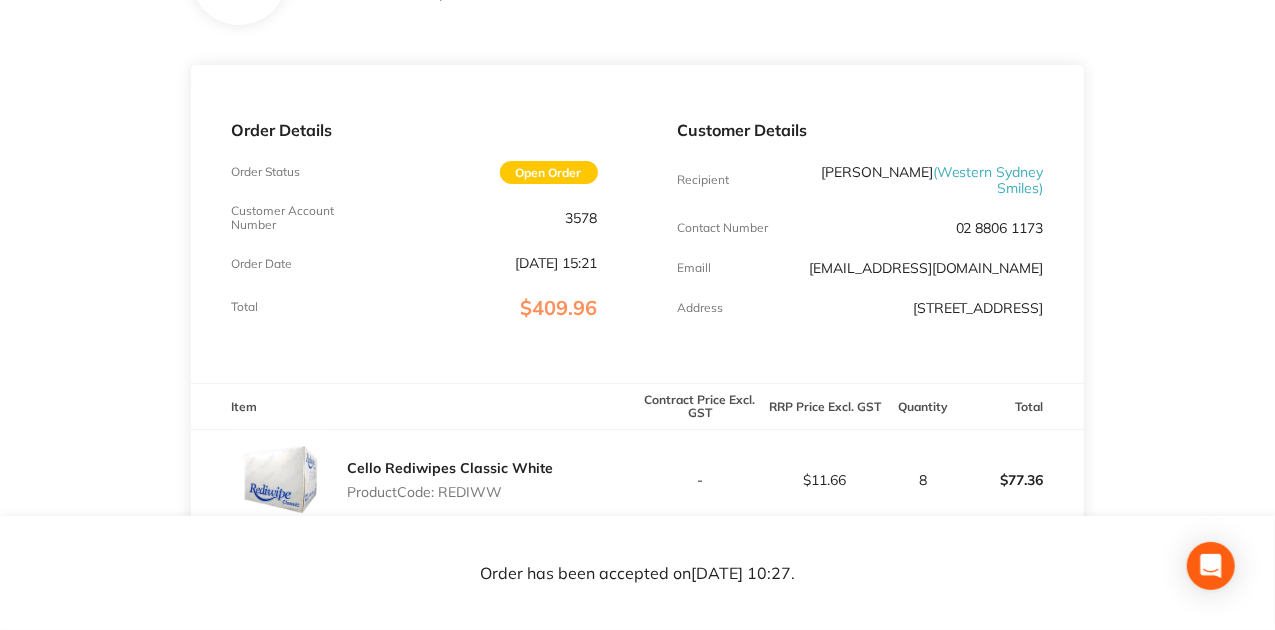 click on "Order Details Order Status Open Order Customer Account Number 3578 Order Date Jul 18 2025, 15:21 Total  $409.96" at bounding box center [414, 223] 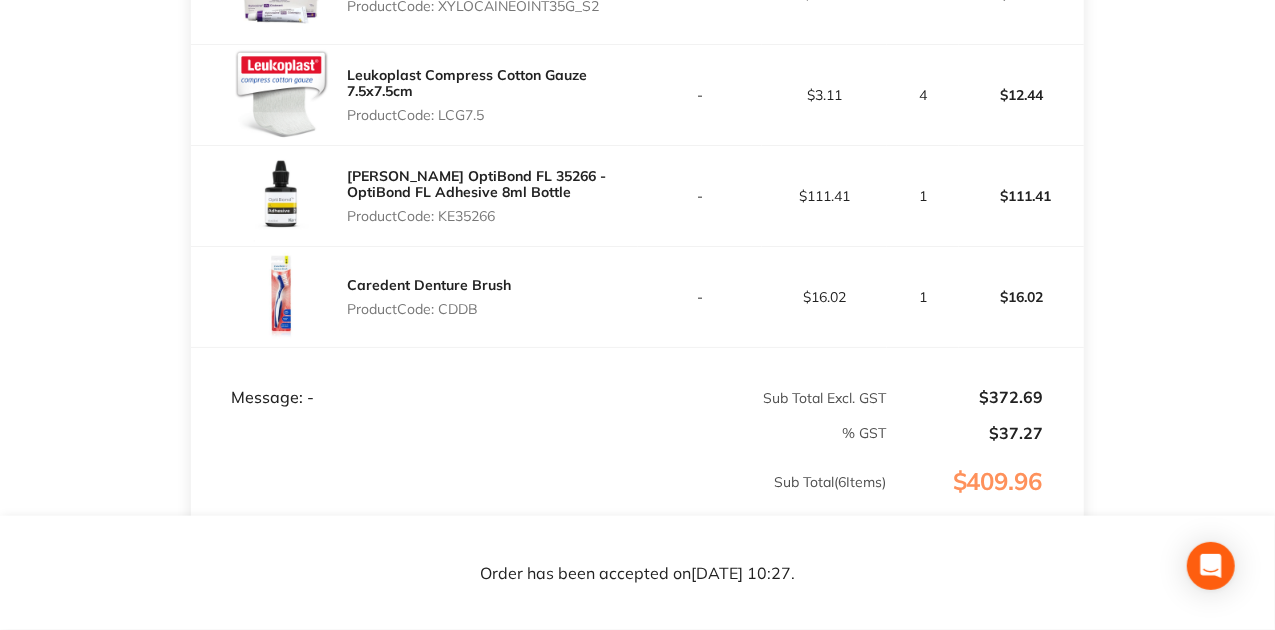 scroll, scrollTop: 704, scrollLeft: 0, axis: vertical 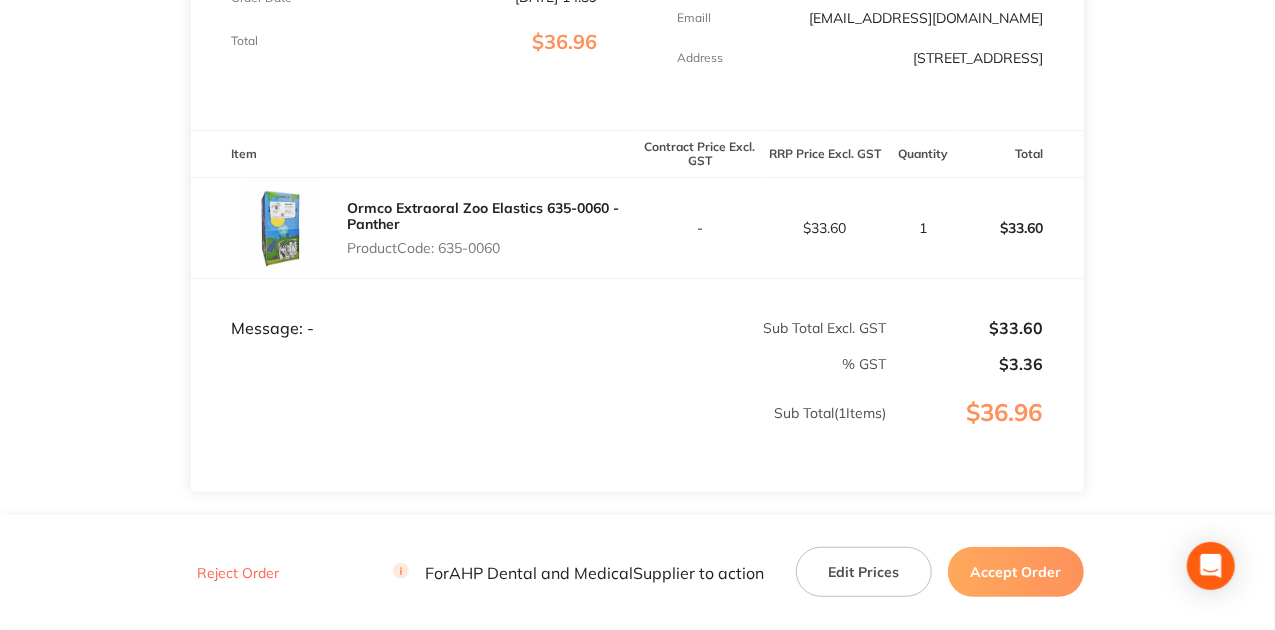 click on "Accept Order" at bounding box center [1016, 572] 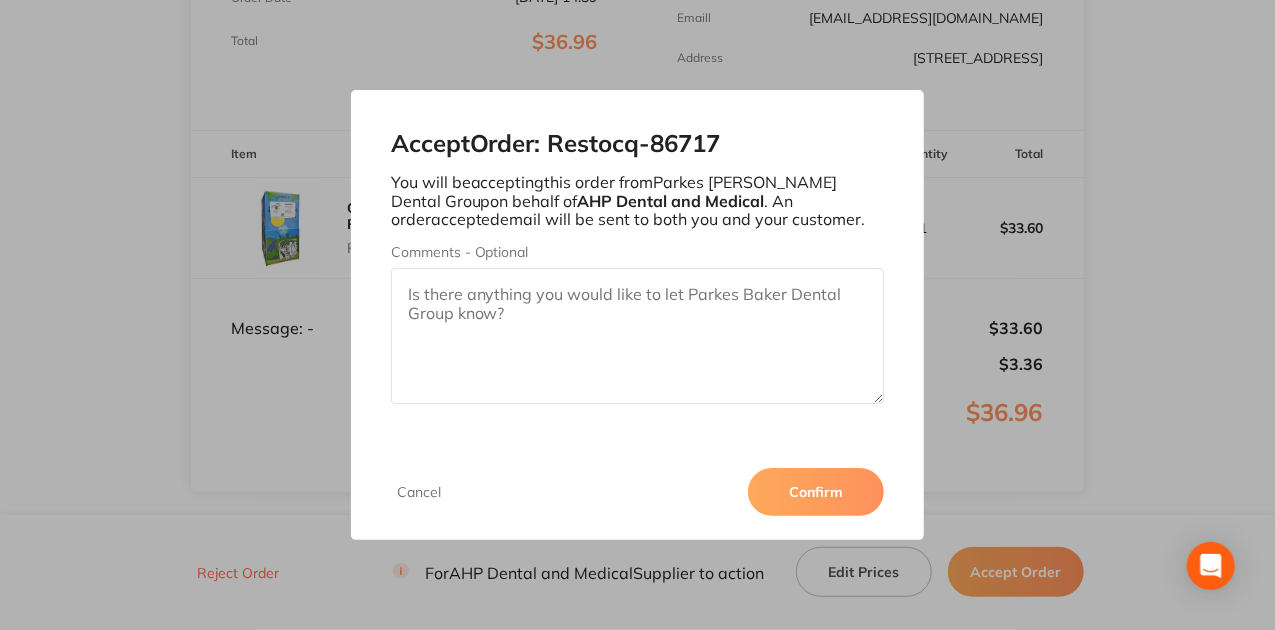 click on "Confirm" at bounding box center (816, 492) 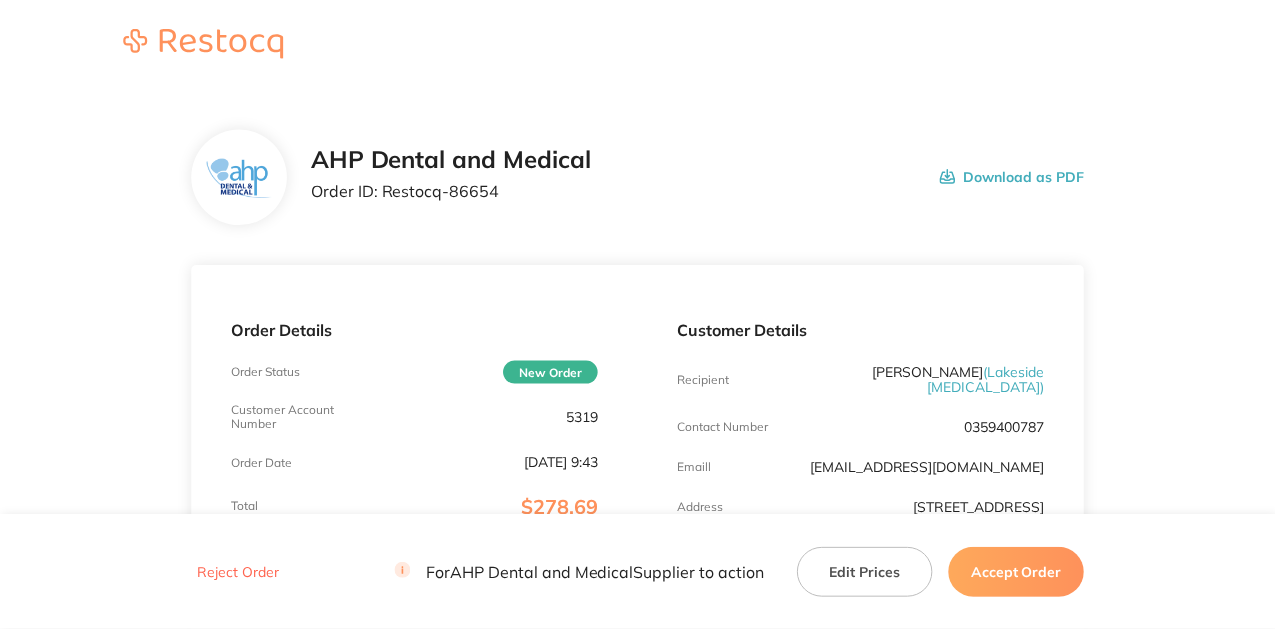 scroll, scrollTop: 0, scrollLeft: 0, axis: both 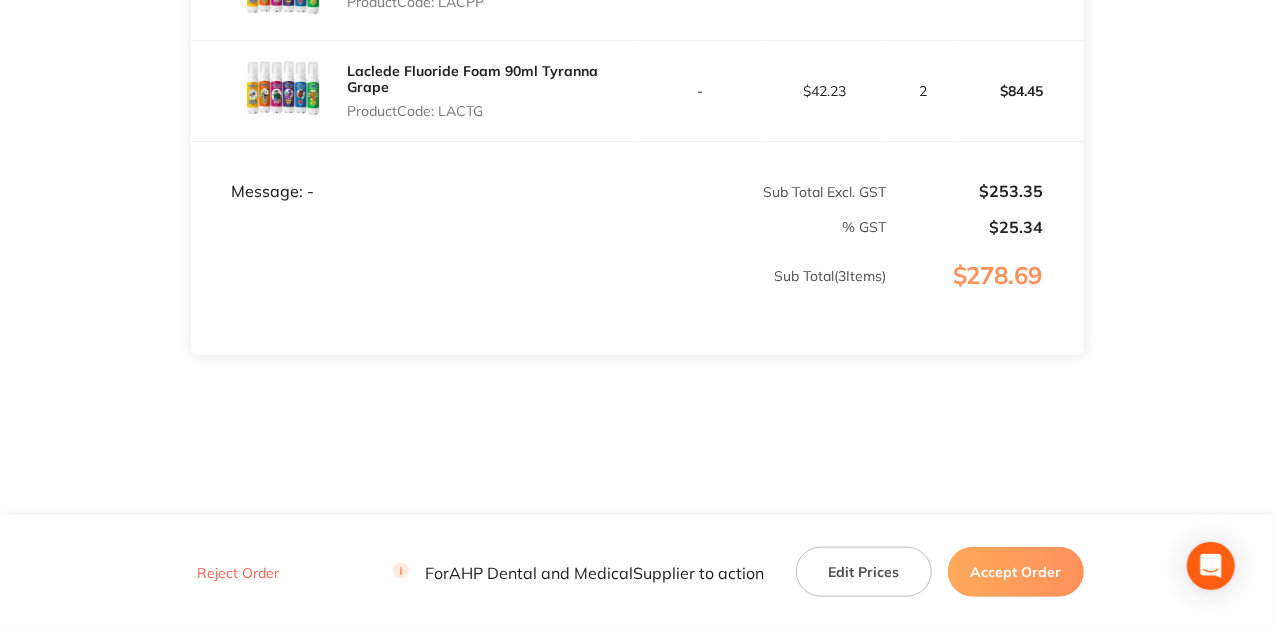 click on "Accept Order" at bounding box center [1016, 572] 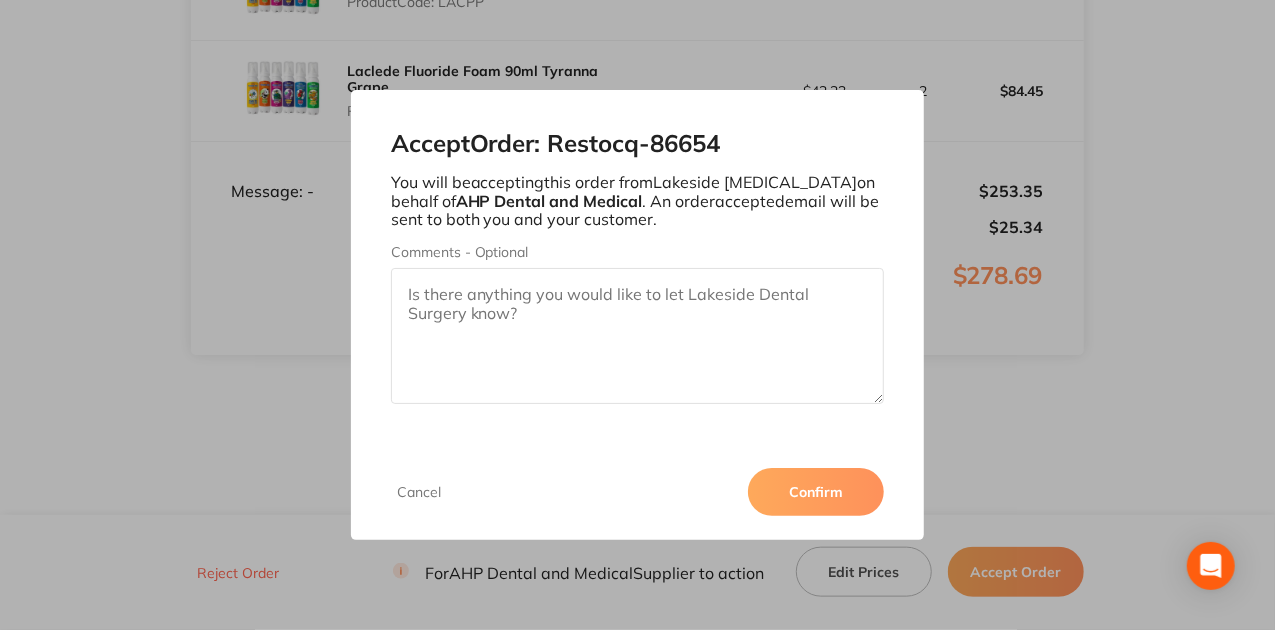 click on "Confirm" at bounding box center (816, 492) 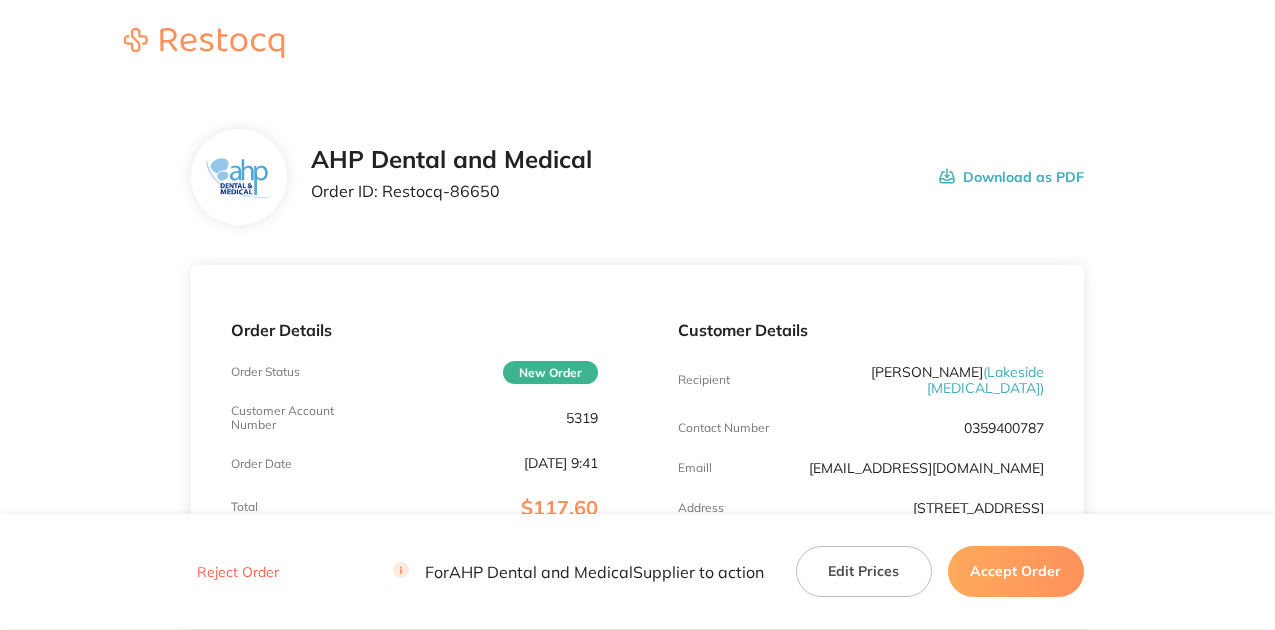scroll, scrollTop: 86, scrollLeft: 0, axis: vertical 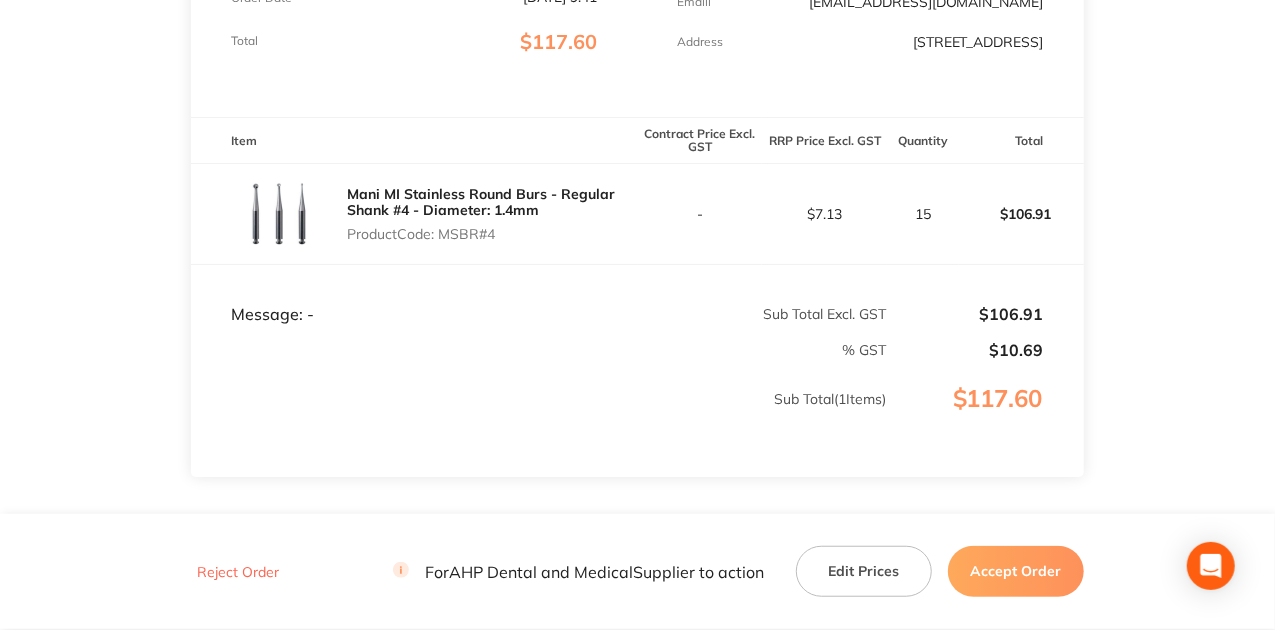 click on "Accept Order" at bounding box center [1016, 572] 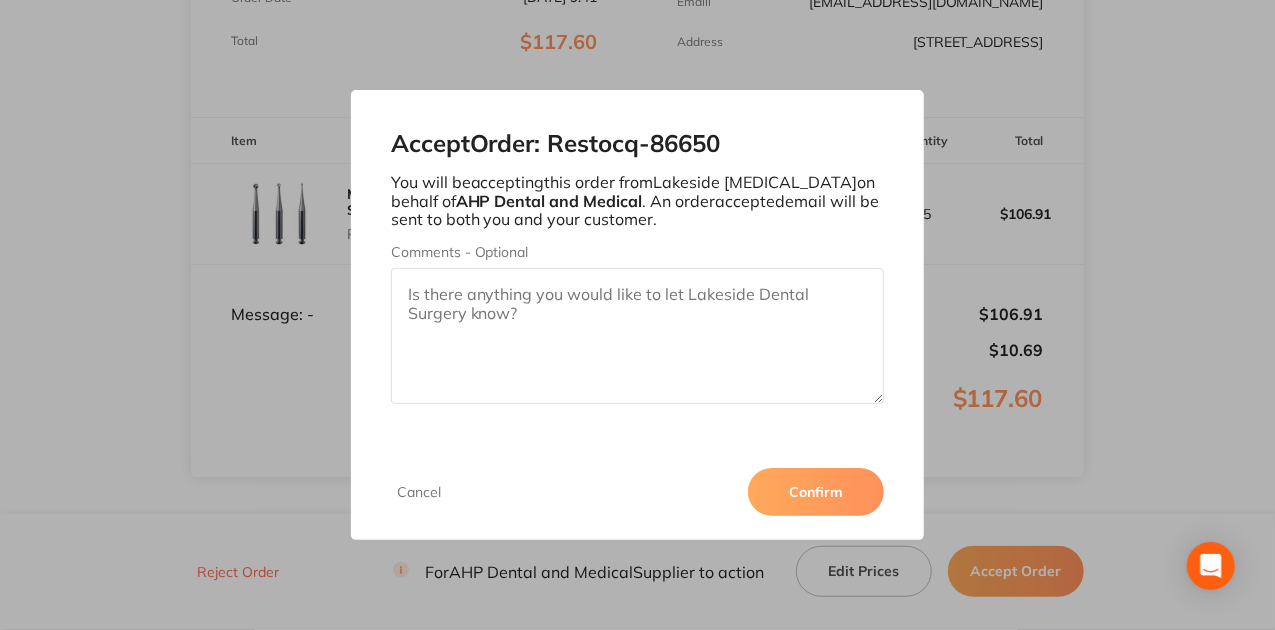 click on "Confirm" at bounding box center [816, 492] 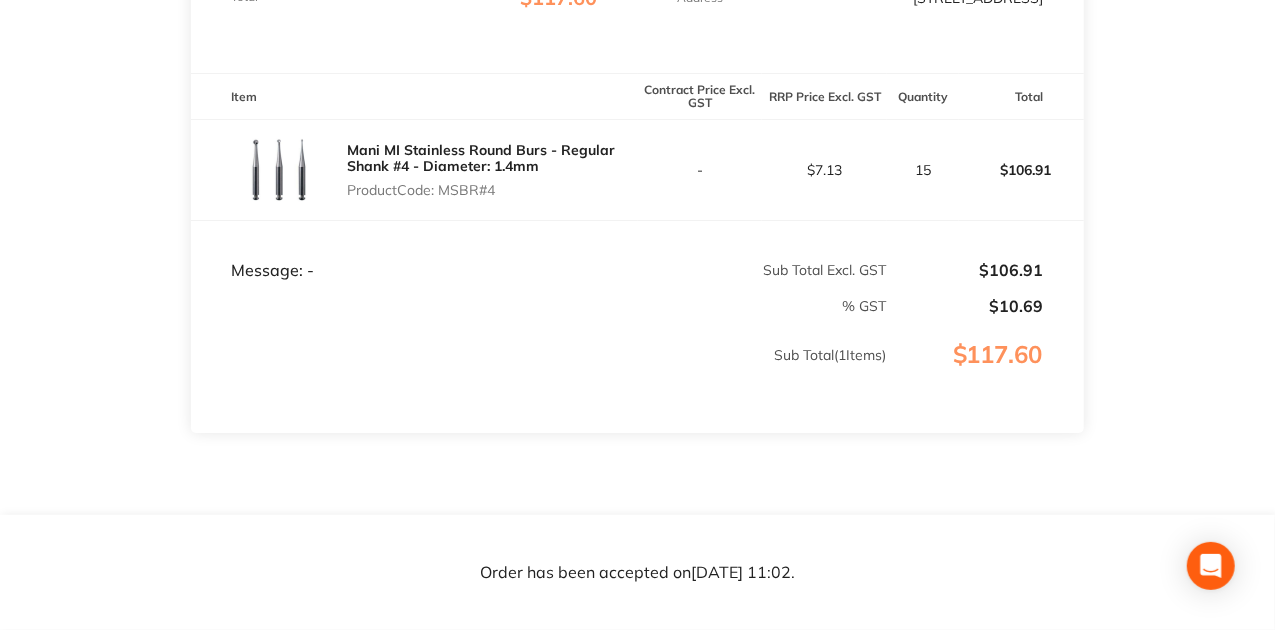 scroll, scrollTop: 533, scrollLeft: 0, axis: vertical 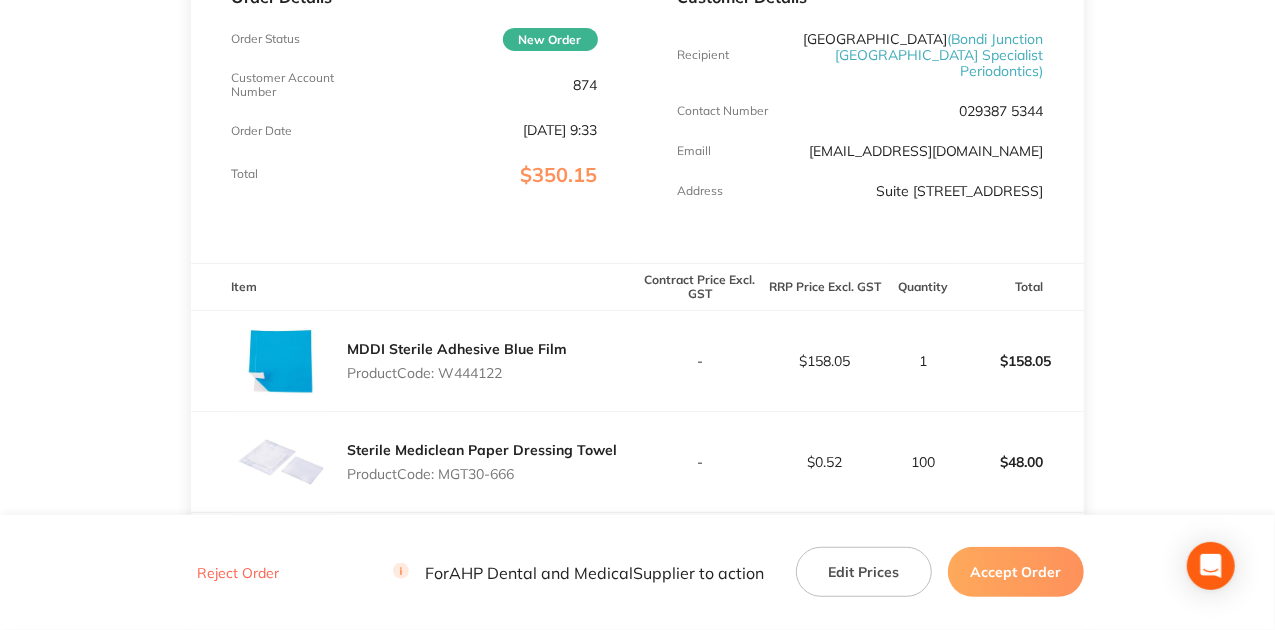click on "Accept Order" at bounding box center [1016, 572] 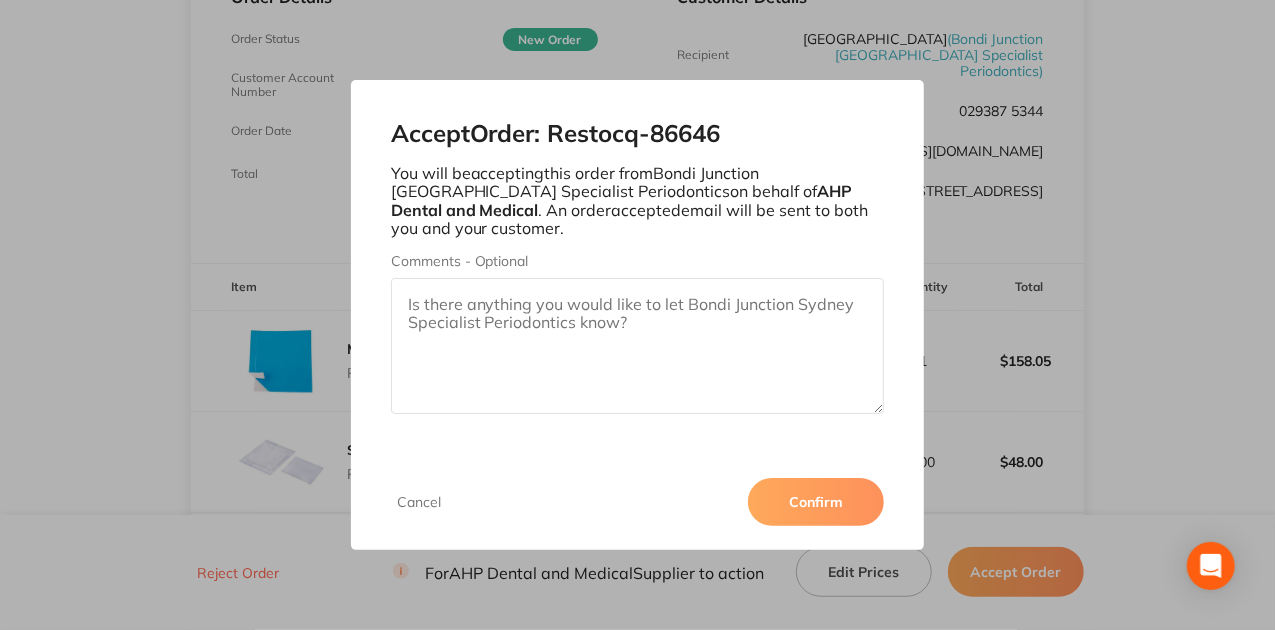 click on "Confirm" at bounding box center (816, 502) 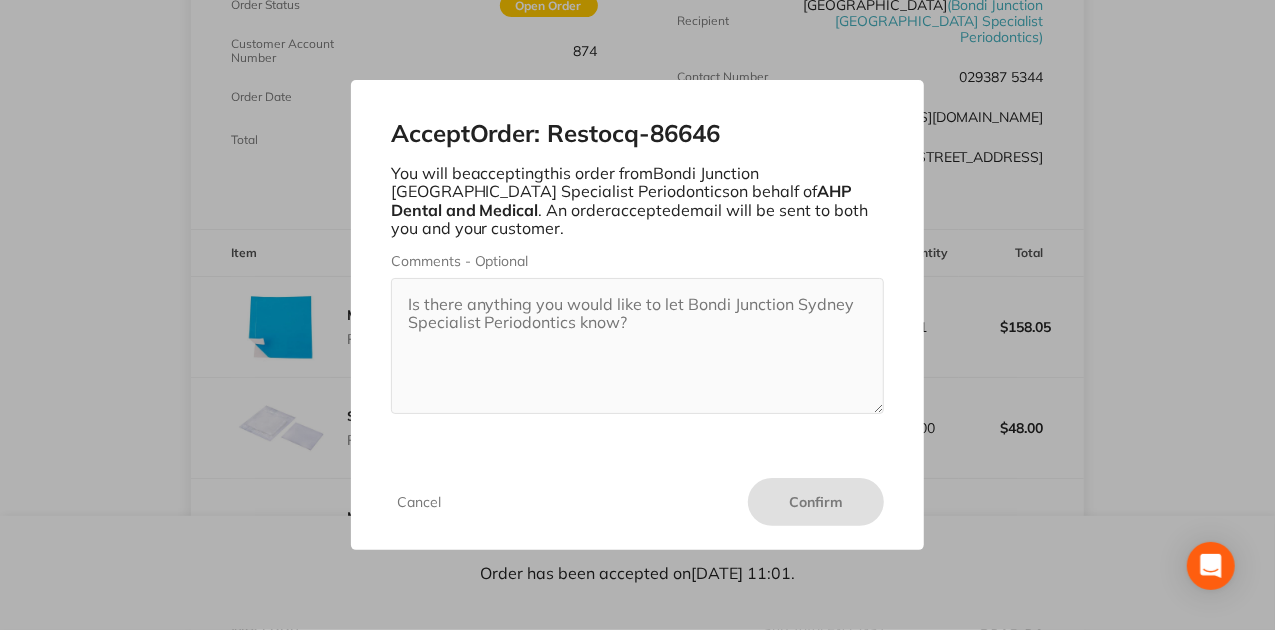 scroll, scrollTop: 400, scrollLeft: 0, axis: vertical 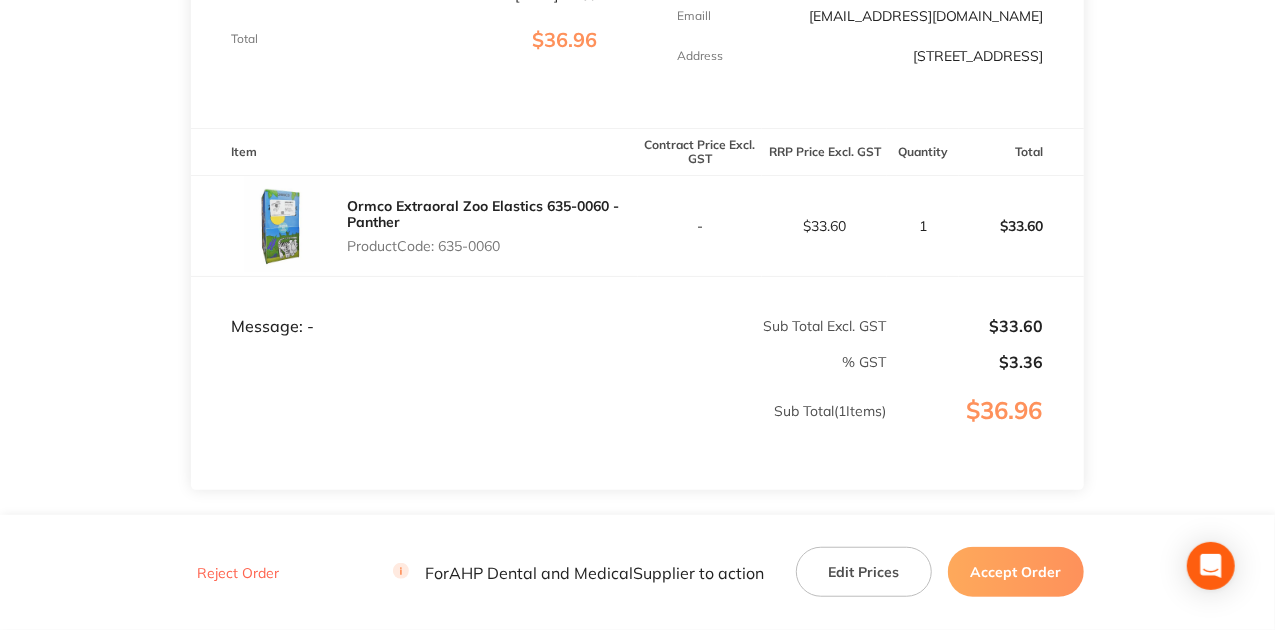 click on "Accept Order" at bounding box center (1016, 572) 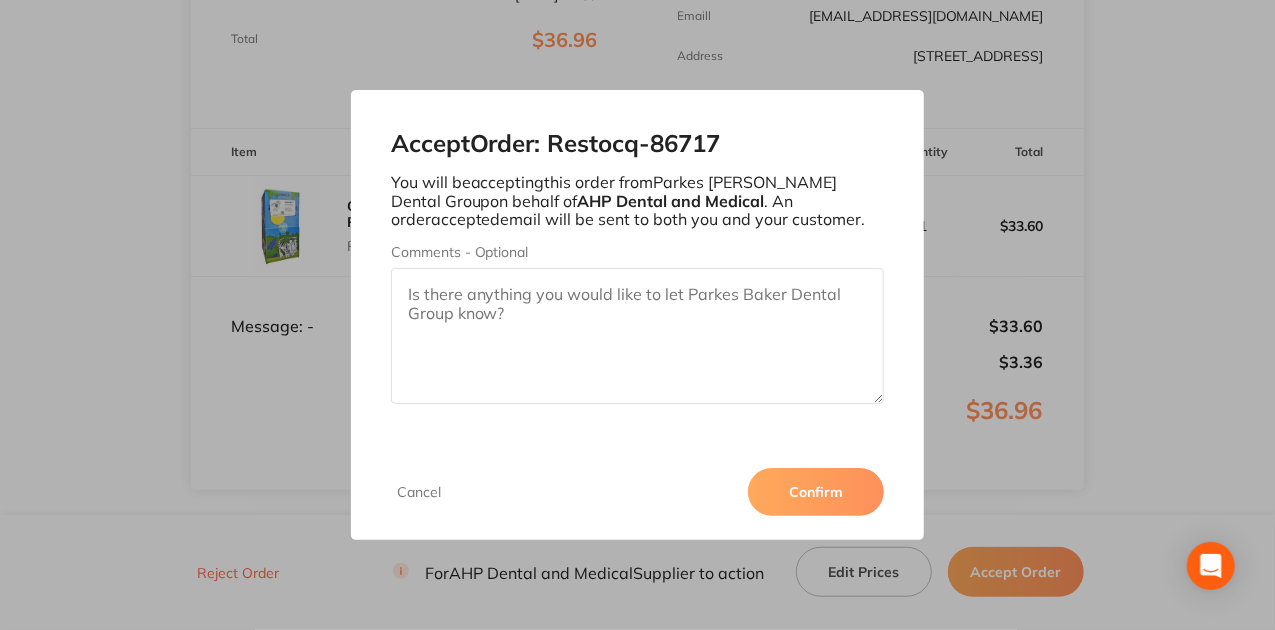 click on "Confirm" at bounding box center (816, 492) 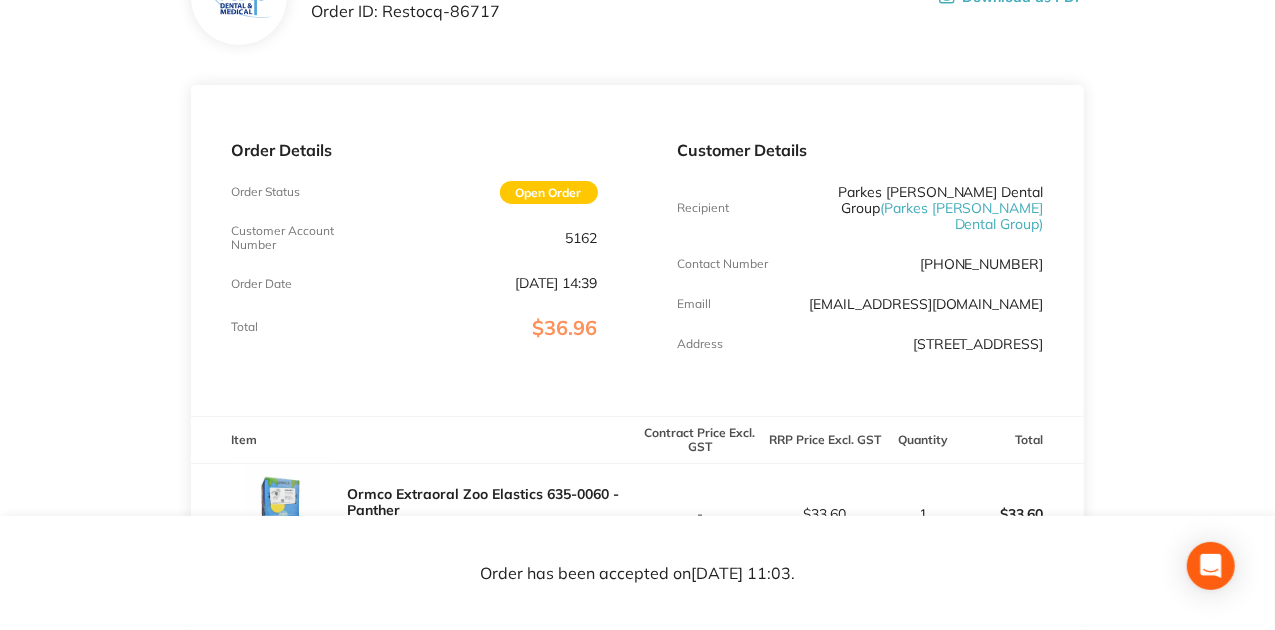 scroll, scrollTop: 134, scrollLeft: 0, axis: vertical 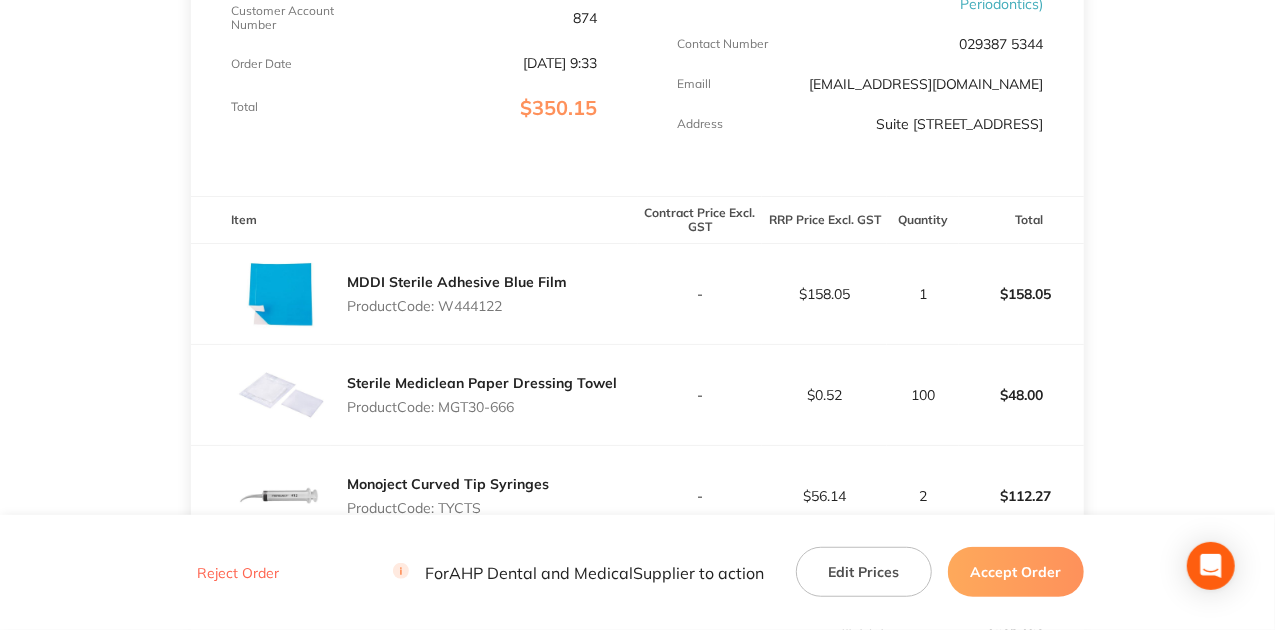 click on "Accept Order" at bounding box center (1016, 572) 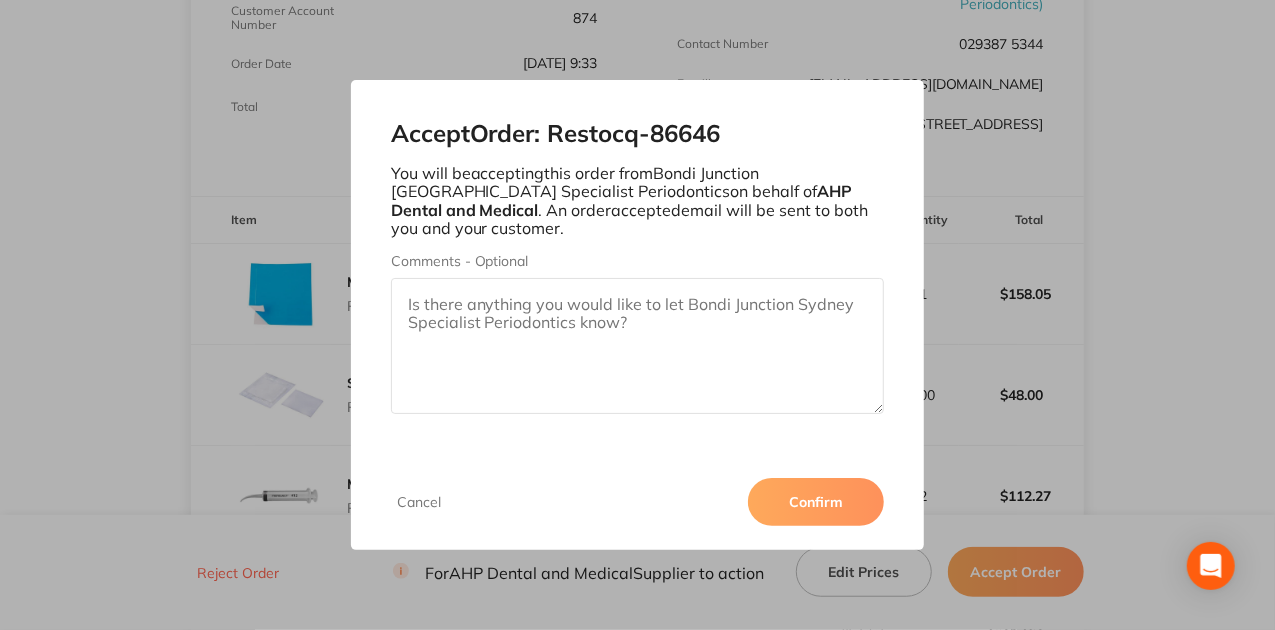 click on "Confirm" at bounding box center (816, 502) 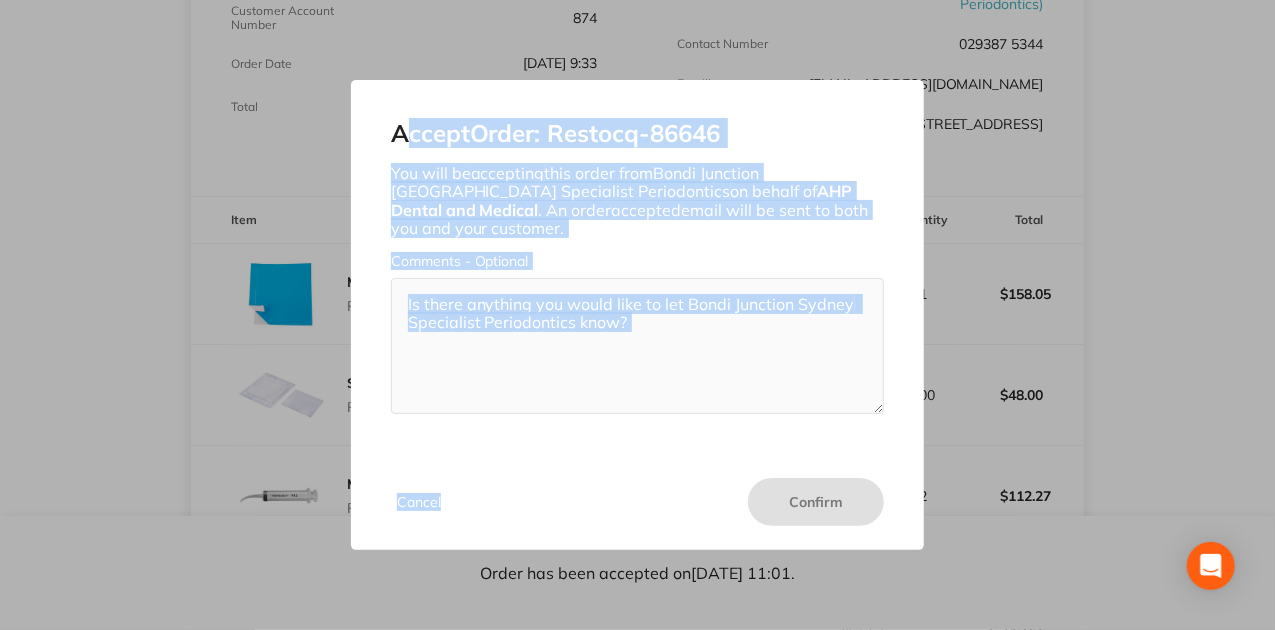 drag, startPoint x: 230, startPoint y: 30, endPoint x: 10, endPoint y: 378, distance: 411.70865 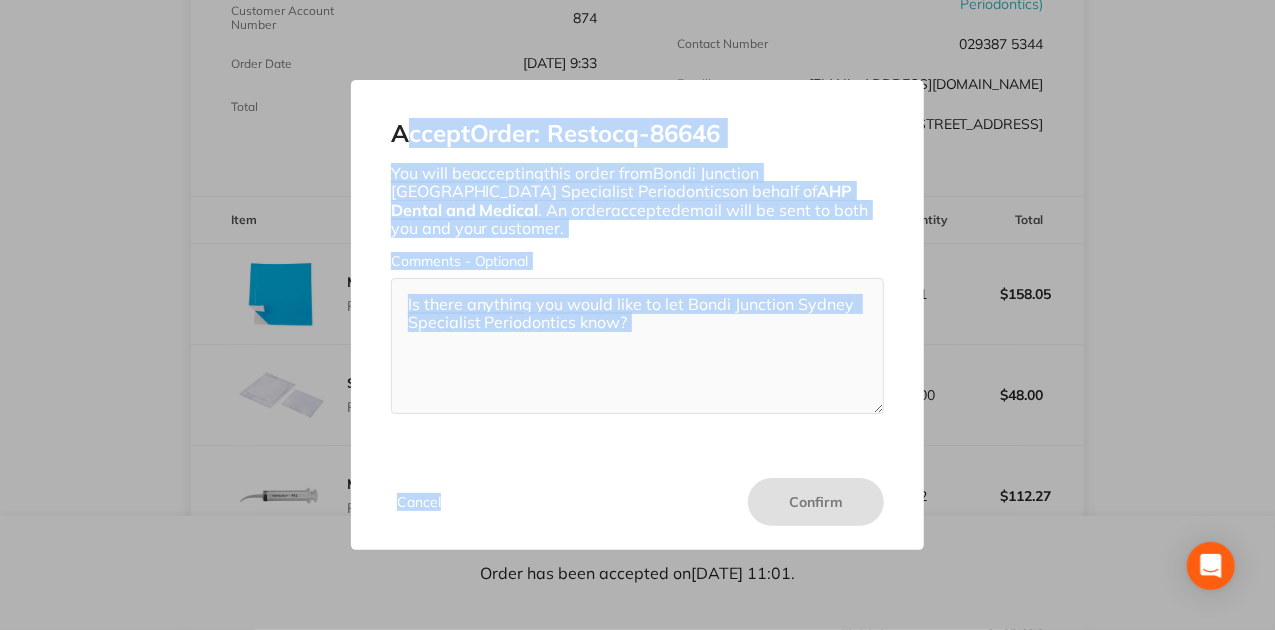 click on "Cancel Confirm" at bounding box center [638, 502] 